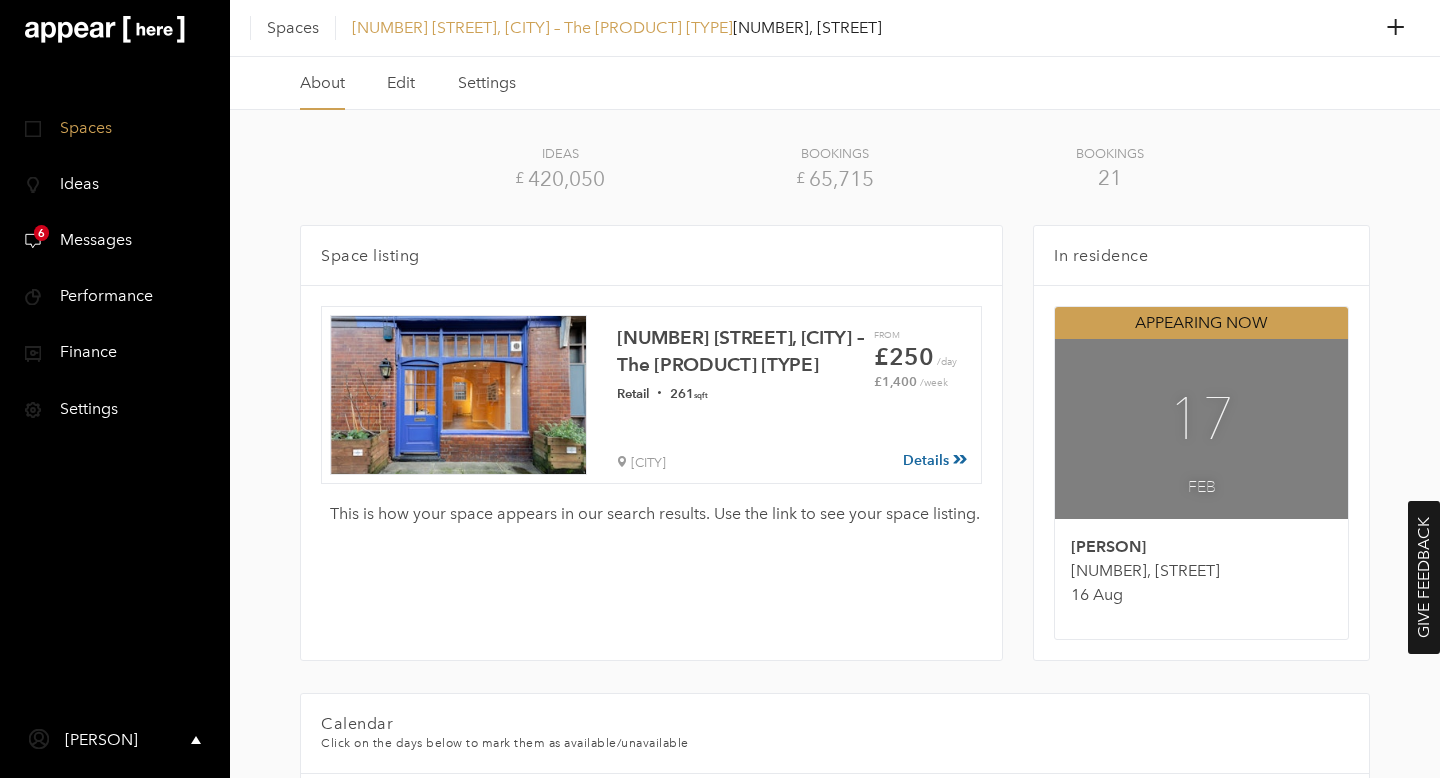 scroll, scrollTop: 693, scrollLeft: 0, axis: vertical 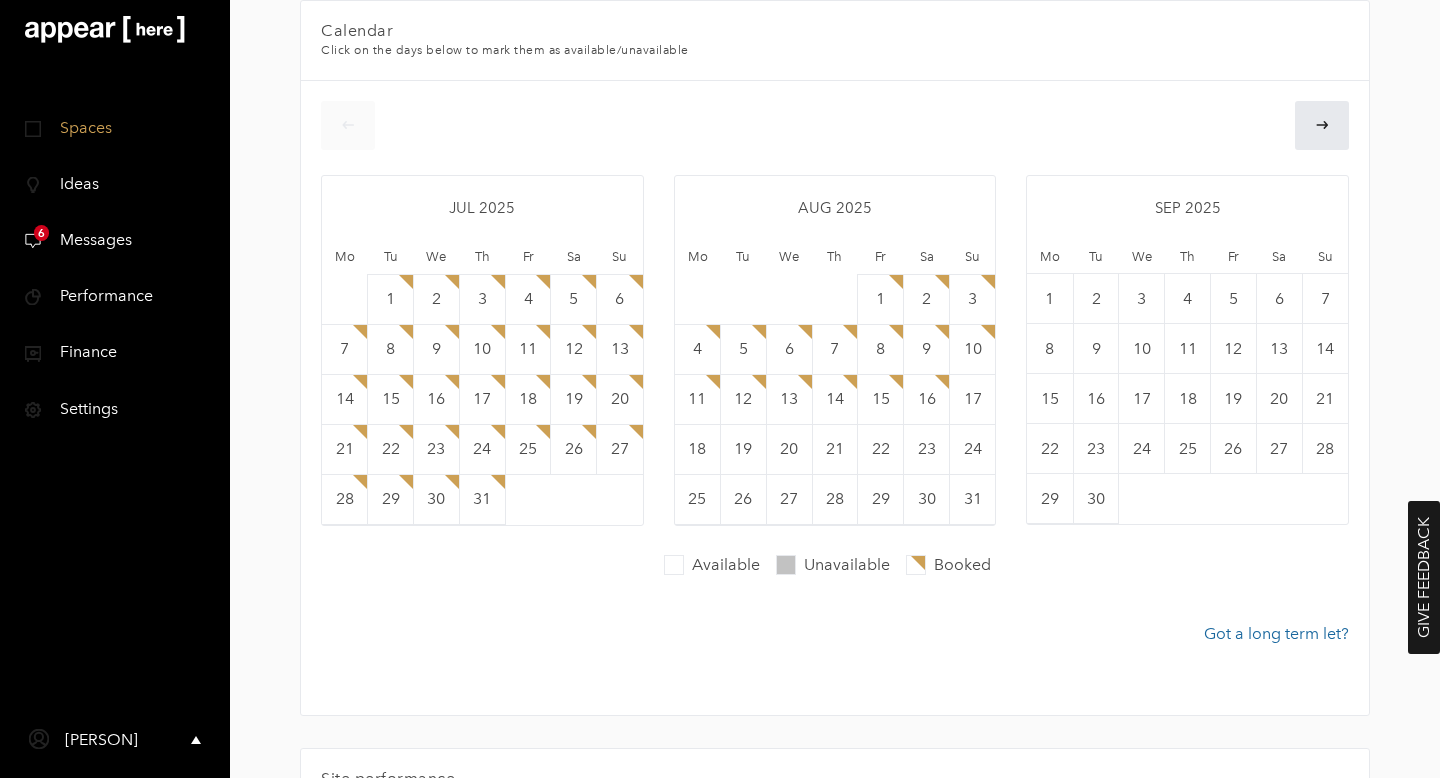 click on "icon-perf
Performance" at bounding box center [115, 296] 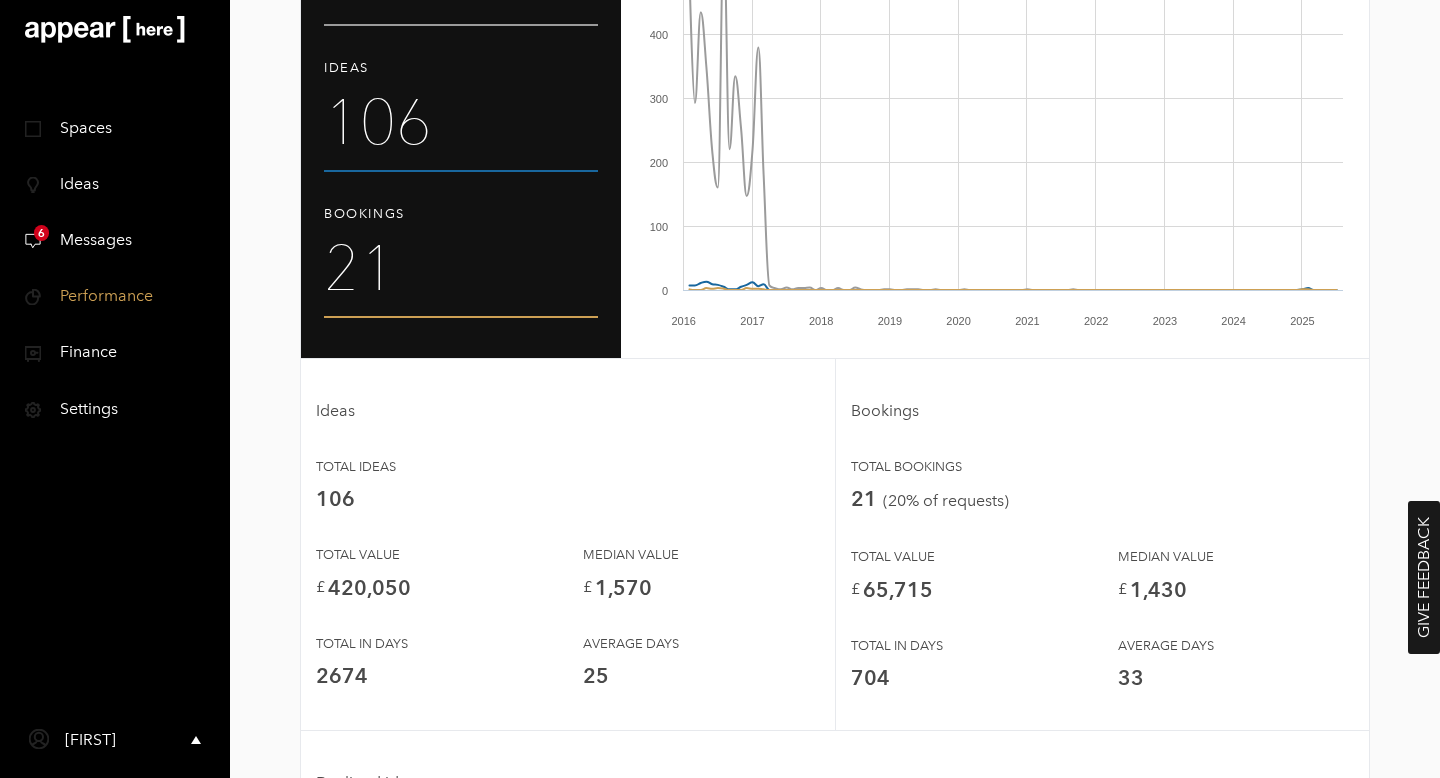 scroll, scrollTop: 393, scrollLeft: 0, axis: vertical 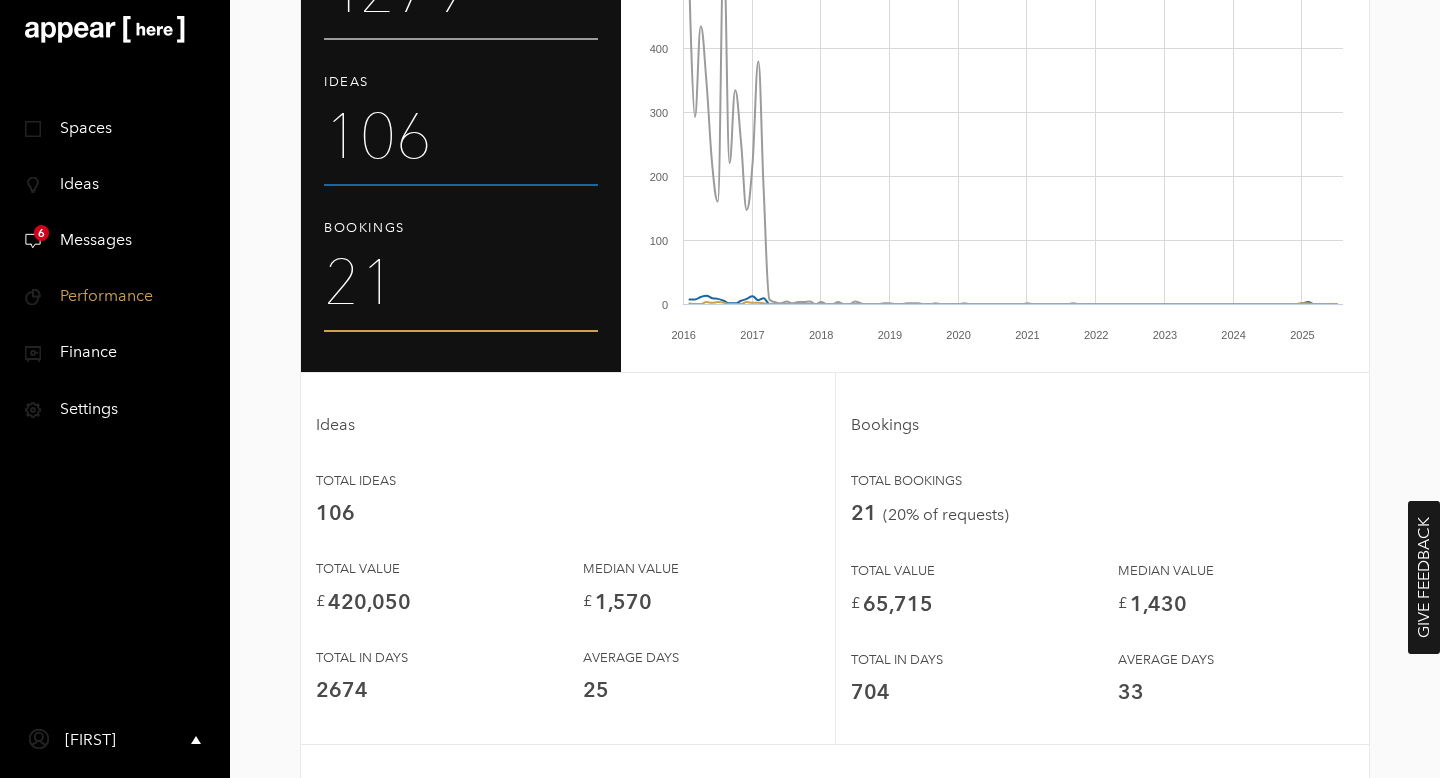 click on "icon-finance-safe
Finance" at bounding box center [115, 352] 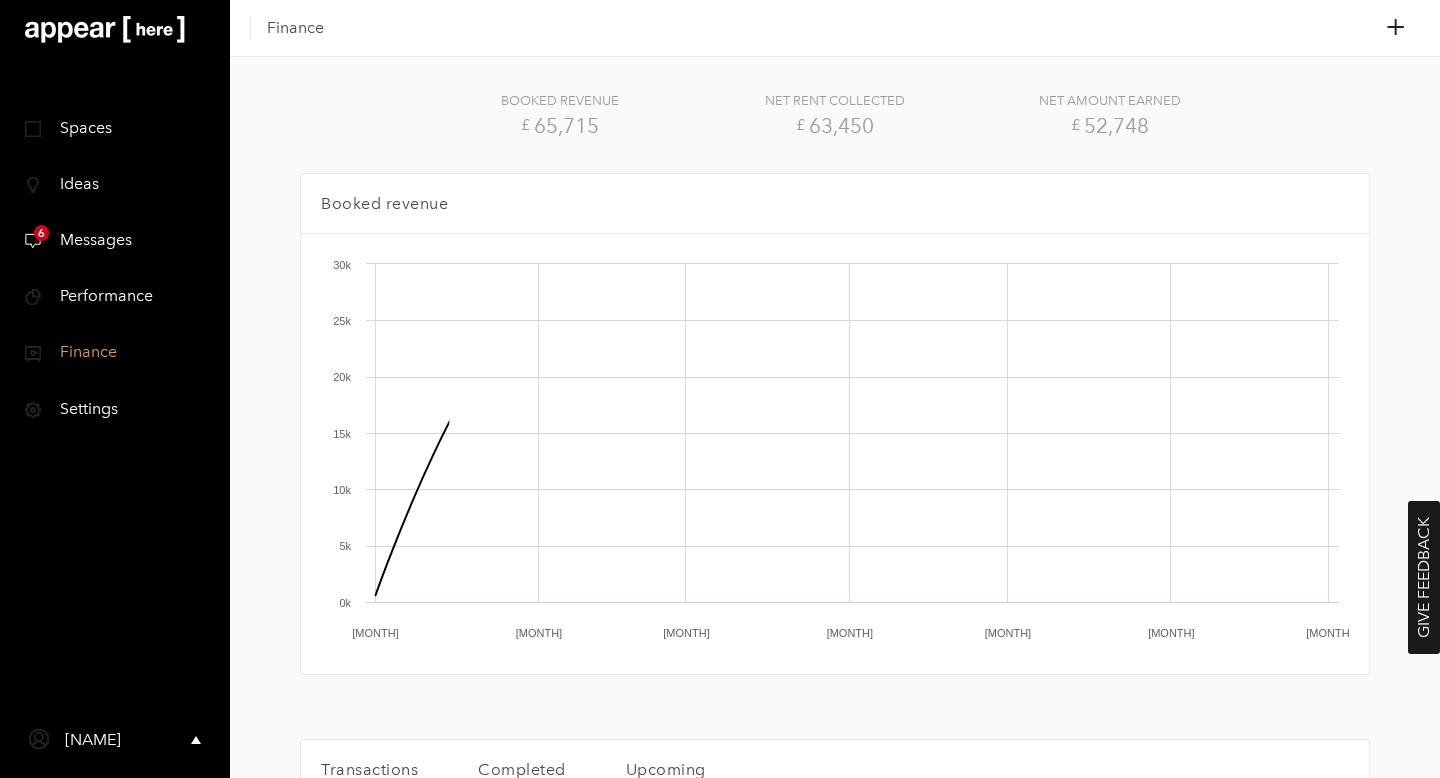 scroll, scrollTop: 0, scrollLeft: 0, axis: both 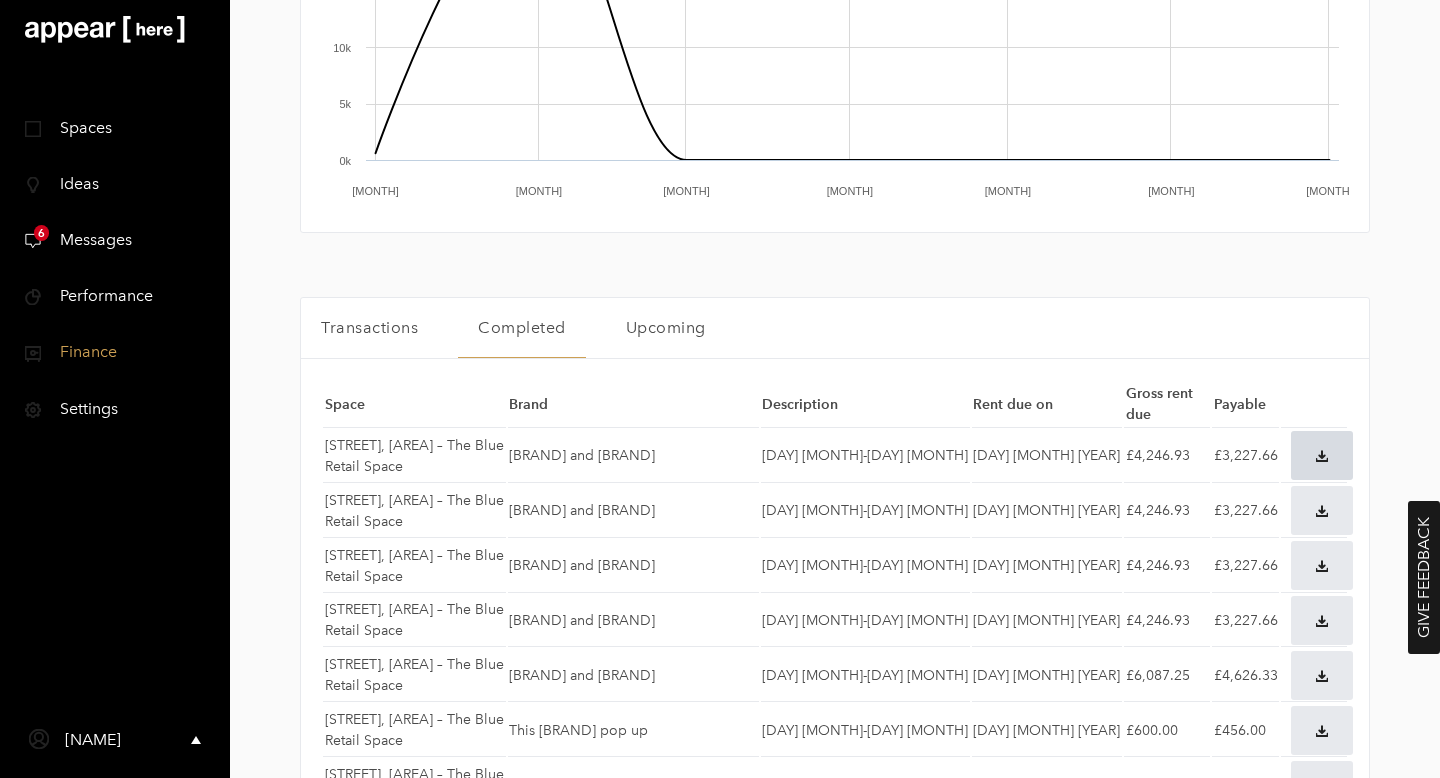 click on "icon-download" at bounding box center (1322, 455) 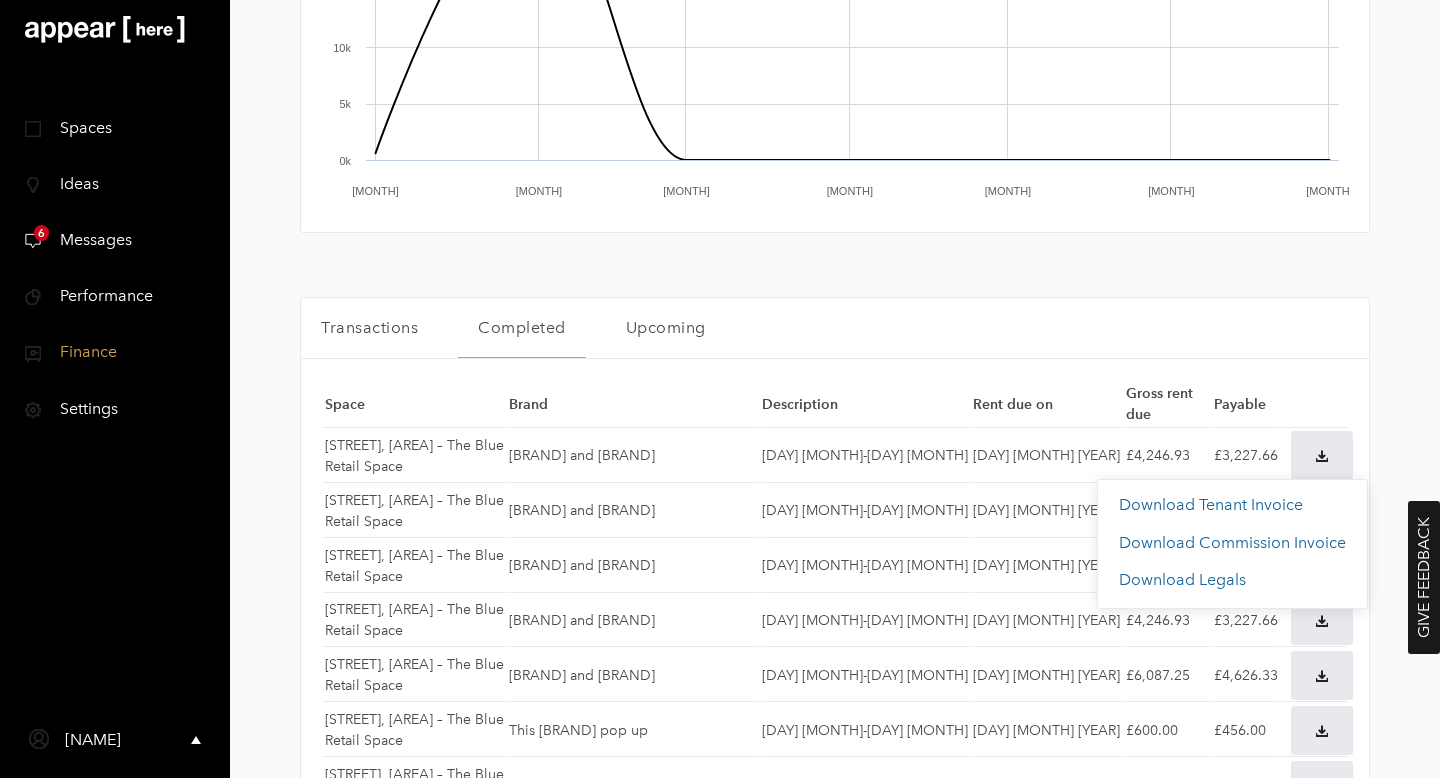 click on "Download Commission Invoice" at bounding box center [1211, 504] 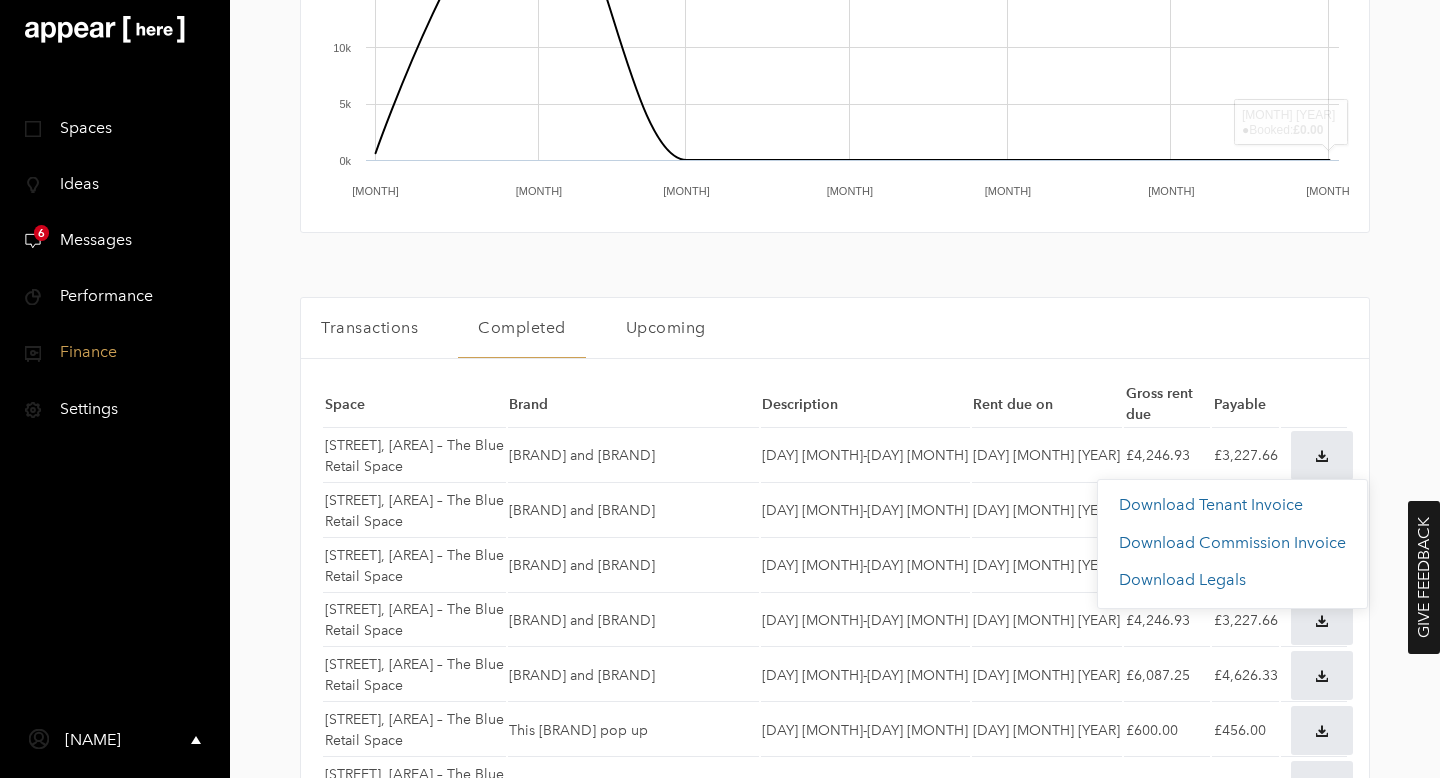 click on "Download Tenant Invoice" at bounding box center (1211, 504) 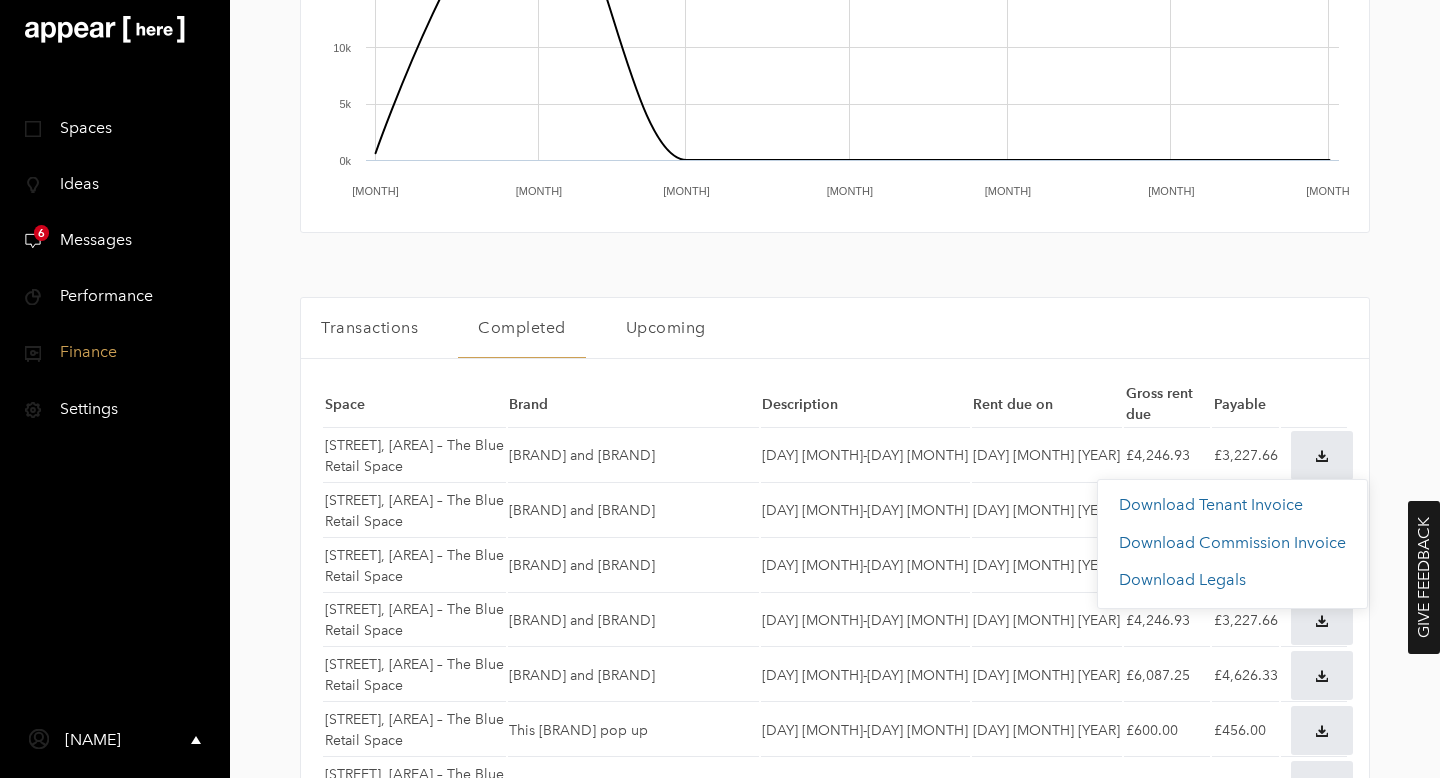 click on "Ideas" at bounding box center [72, 183] 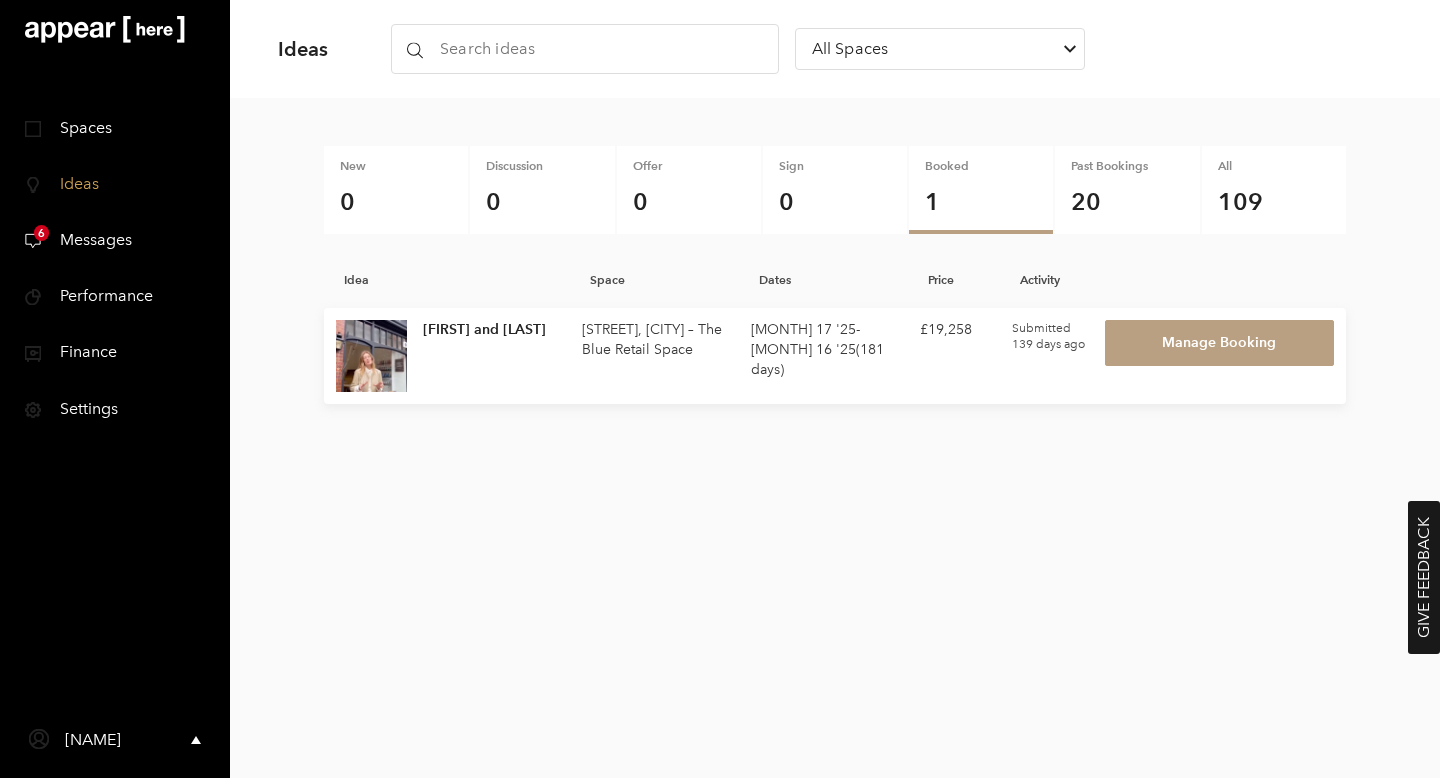 scroll, scrollTop: 0, scrollLeft: 0, axis: both 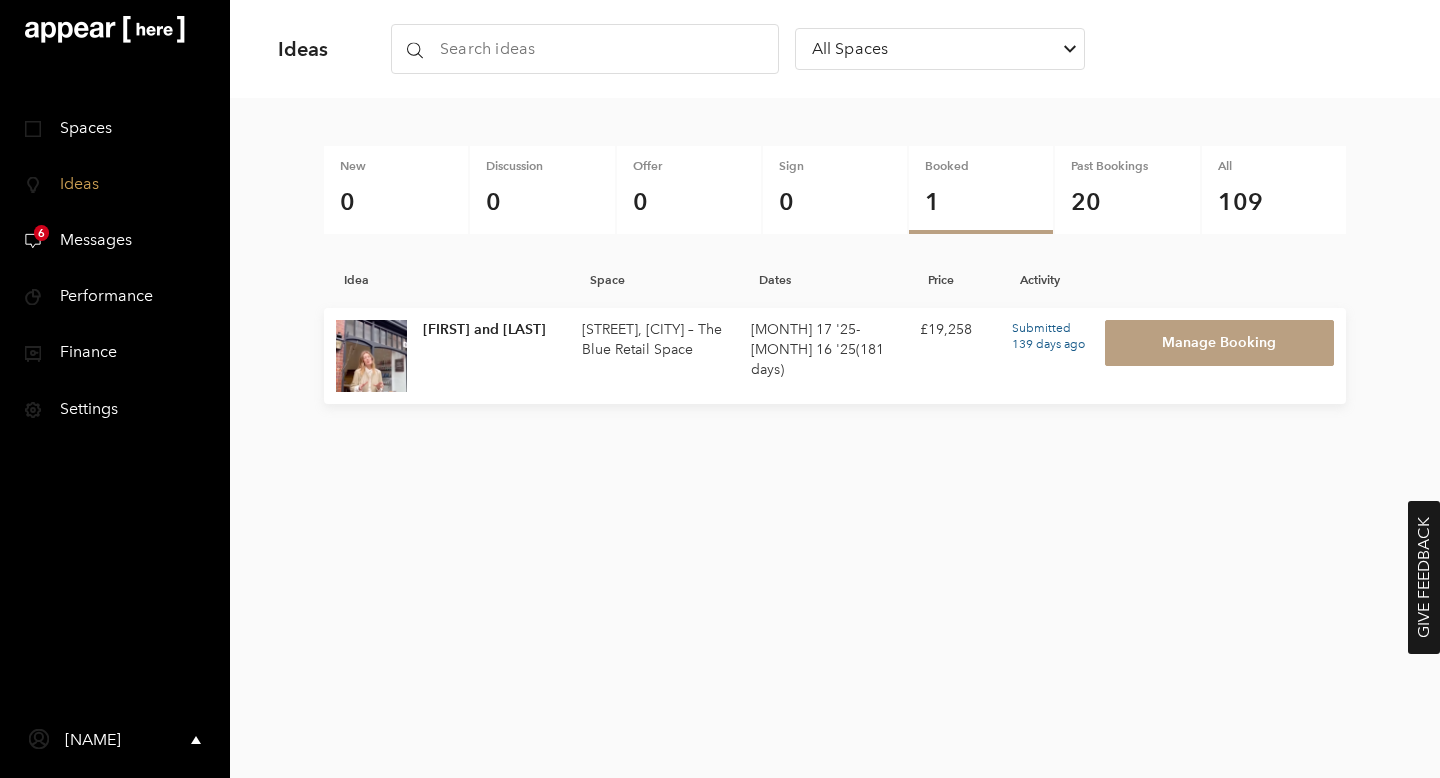 click on "Feb 17 '25  -  Aug 16 '25  ( 181 days )" at bounding box center [658, 340] 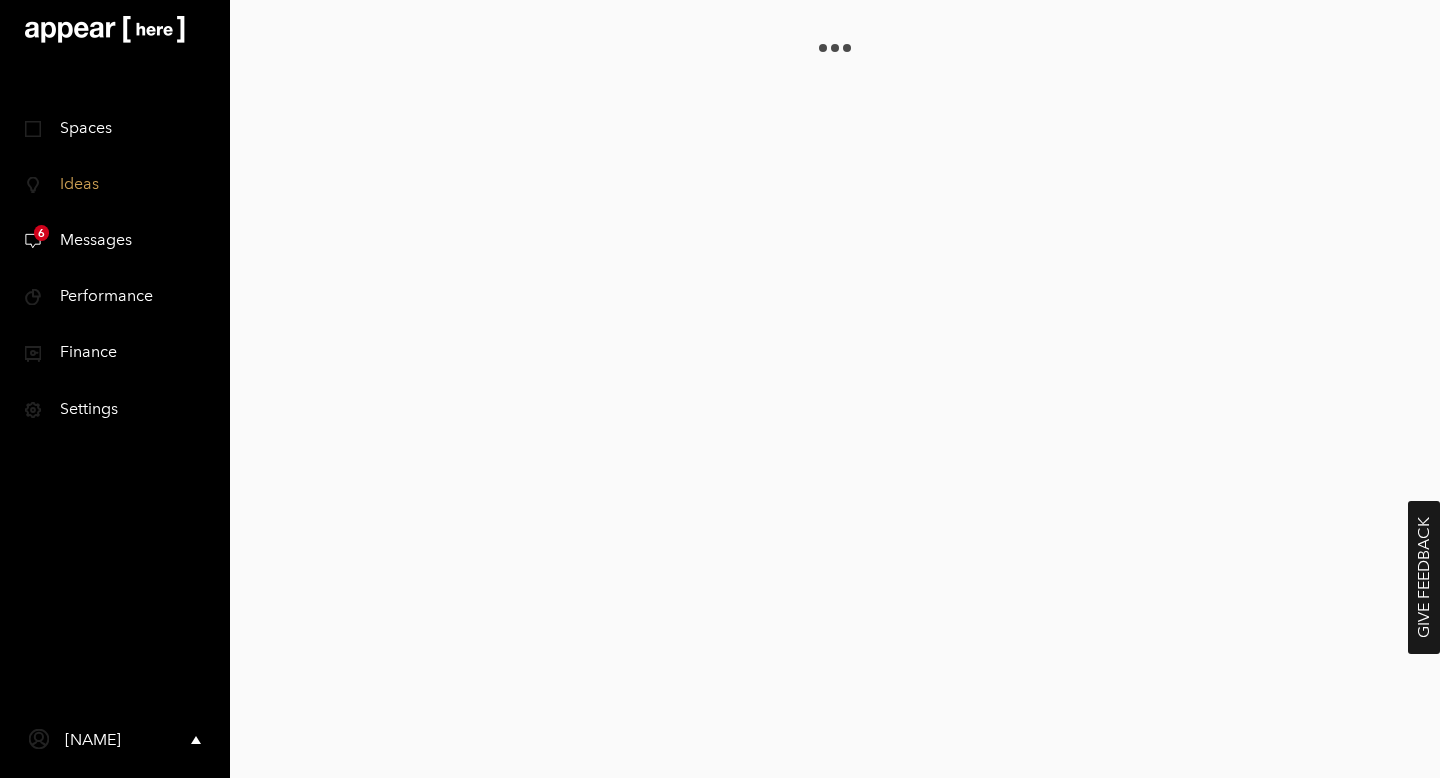 scroll, scrollTop: 0, scrollLeft: 0, axis: both 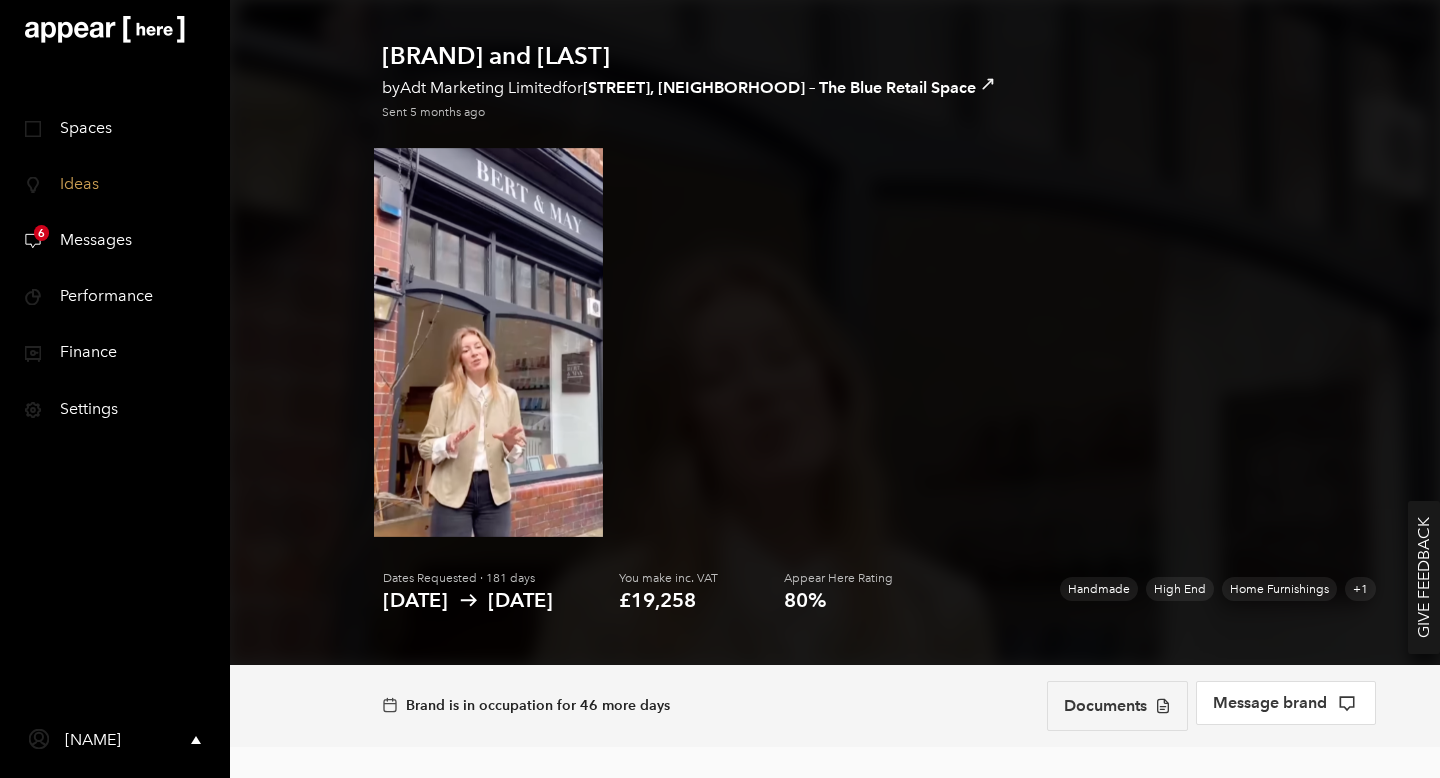 click on "Documents" at bounding box center [1117, 706] 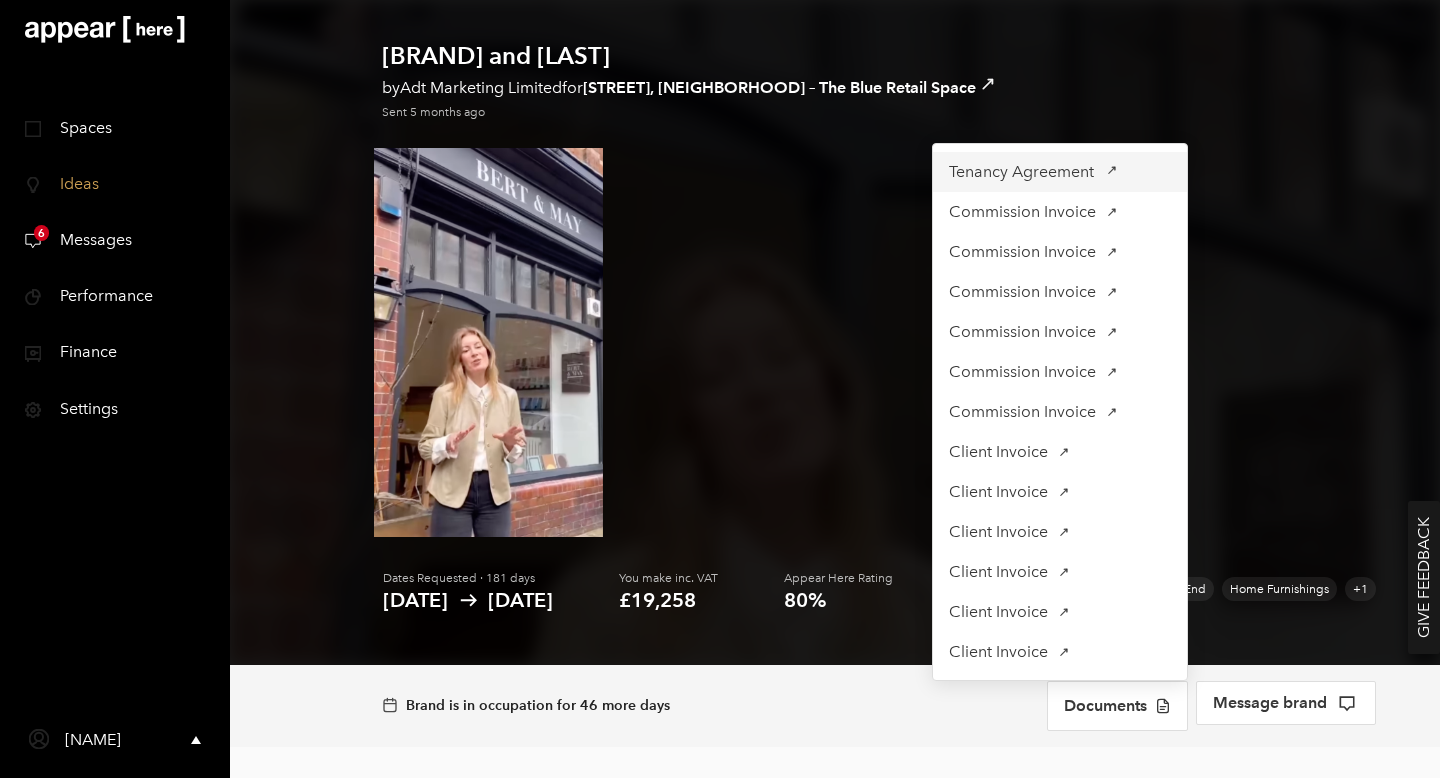 click on "Tenancy Agreement" at bounding box center [1021, 172] 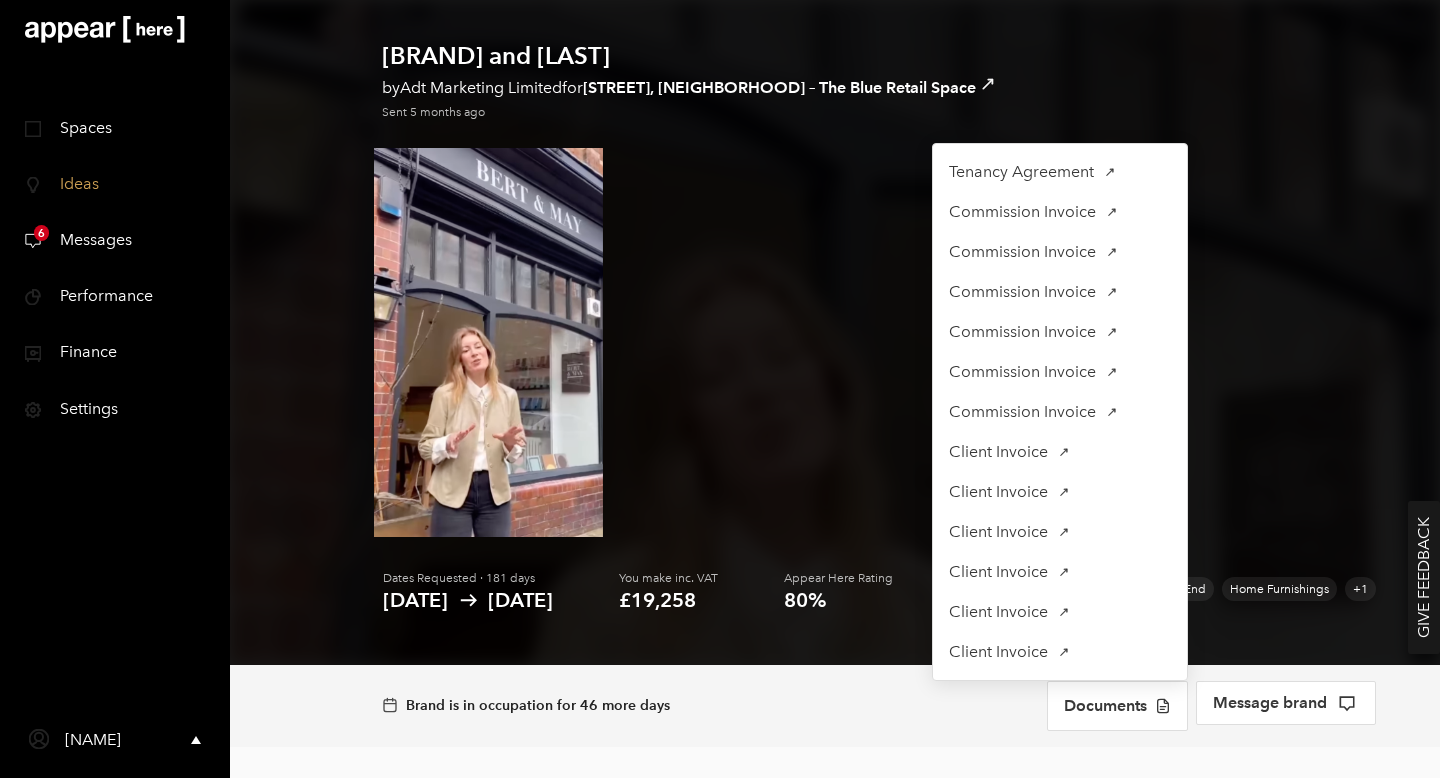click at bounding box center [979, 342] 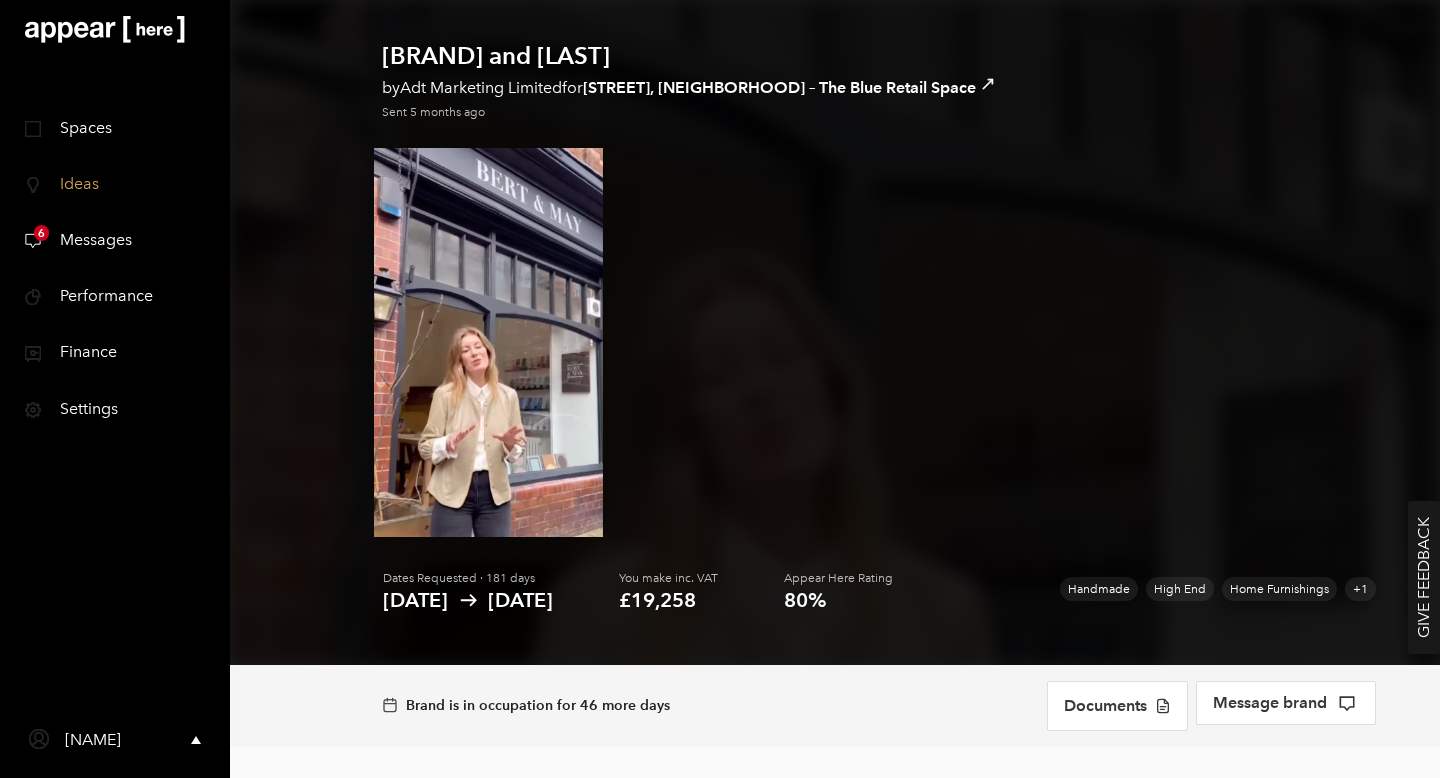 click on "Performance" at bounding box center (99, 295) 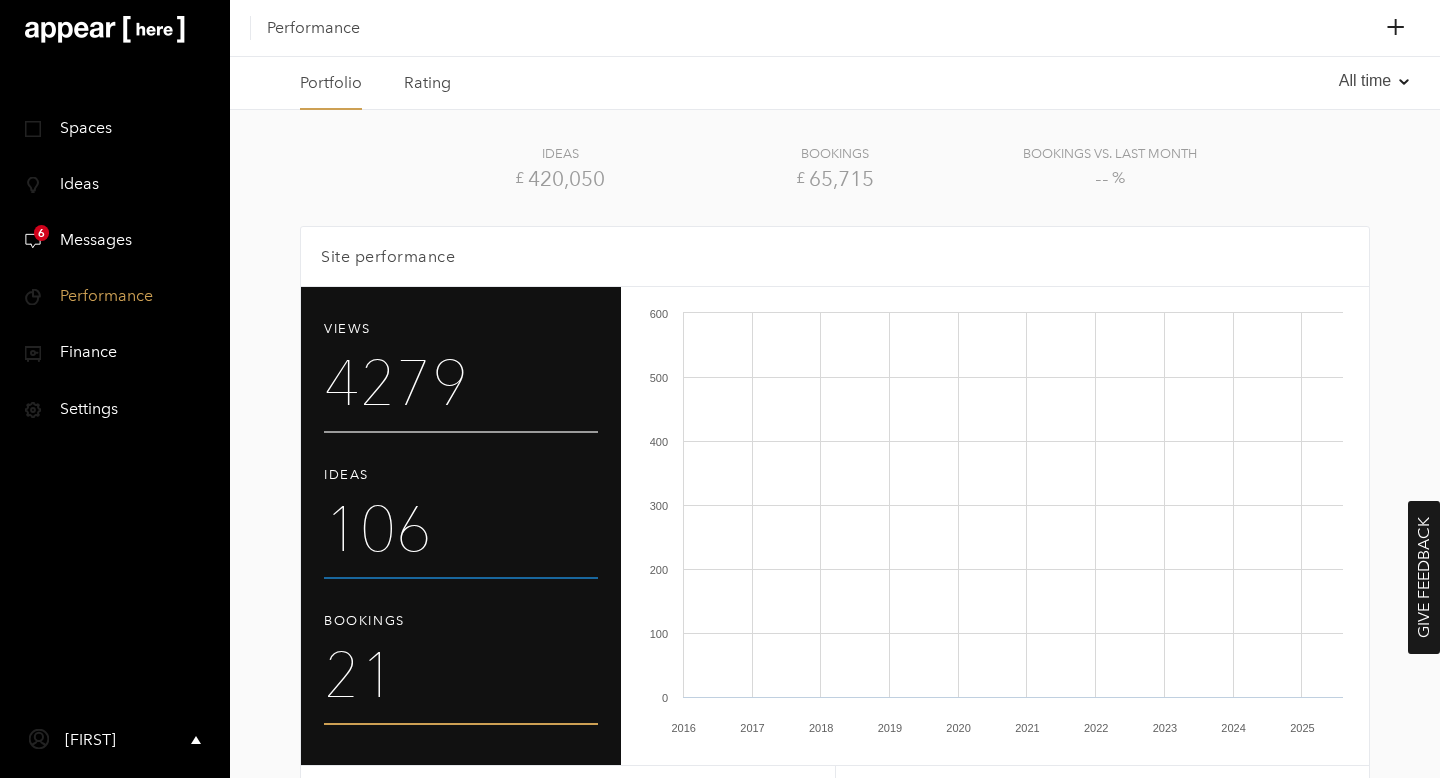 scroll, scrollTop: 0, scrollLeft: 0, axis: both 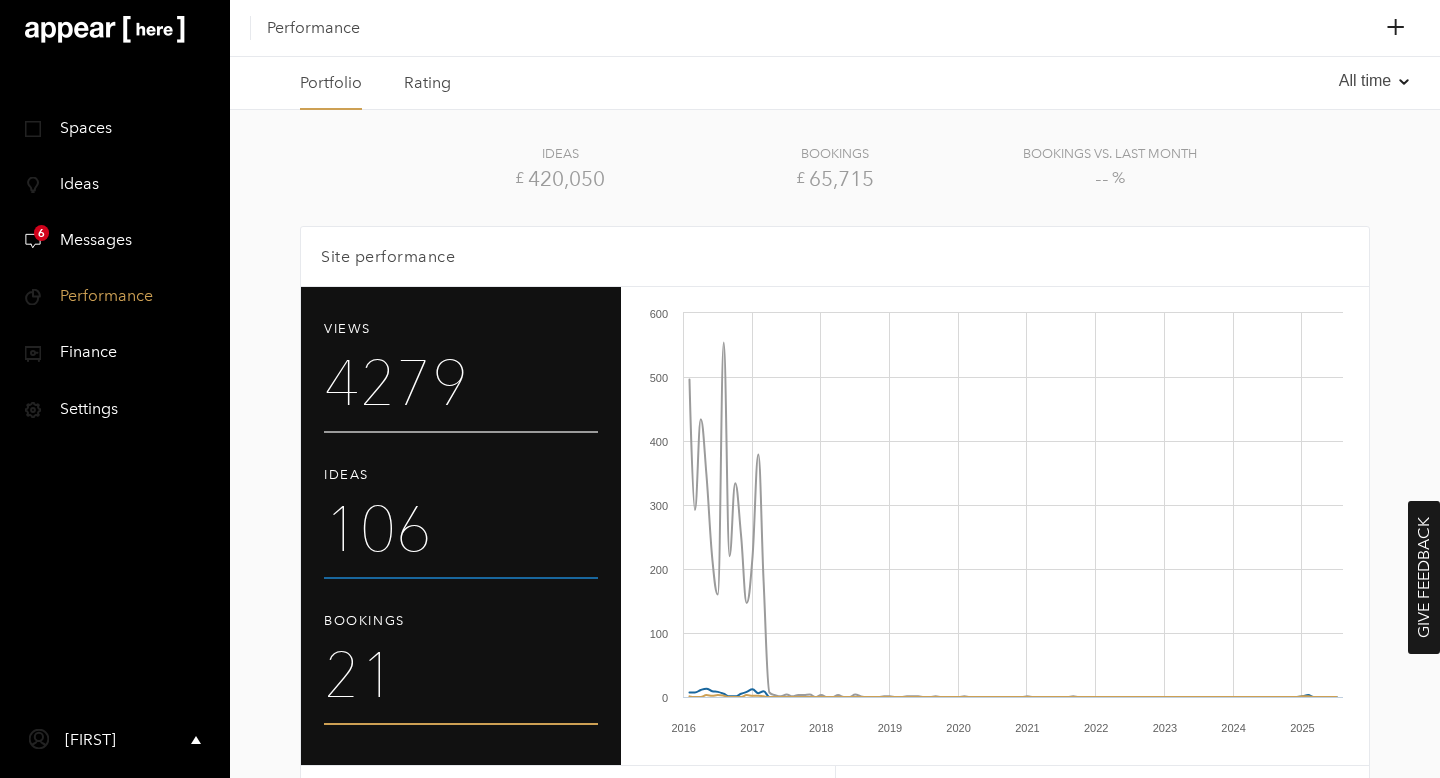 click on "icon-idea-bulb
Ideas" at bounding box center [115, 184] 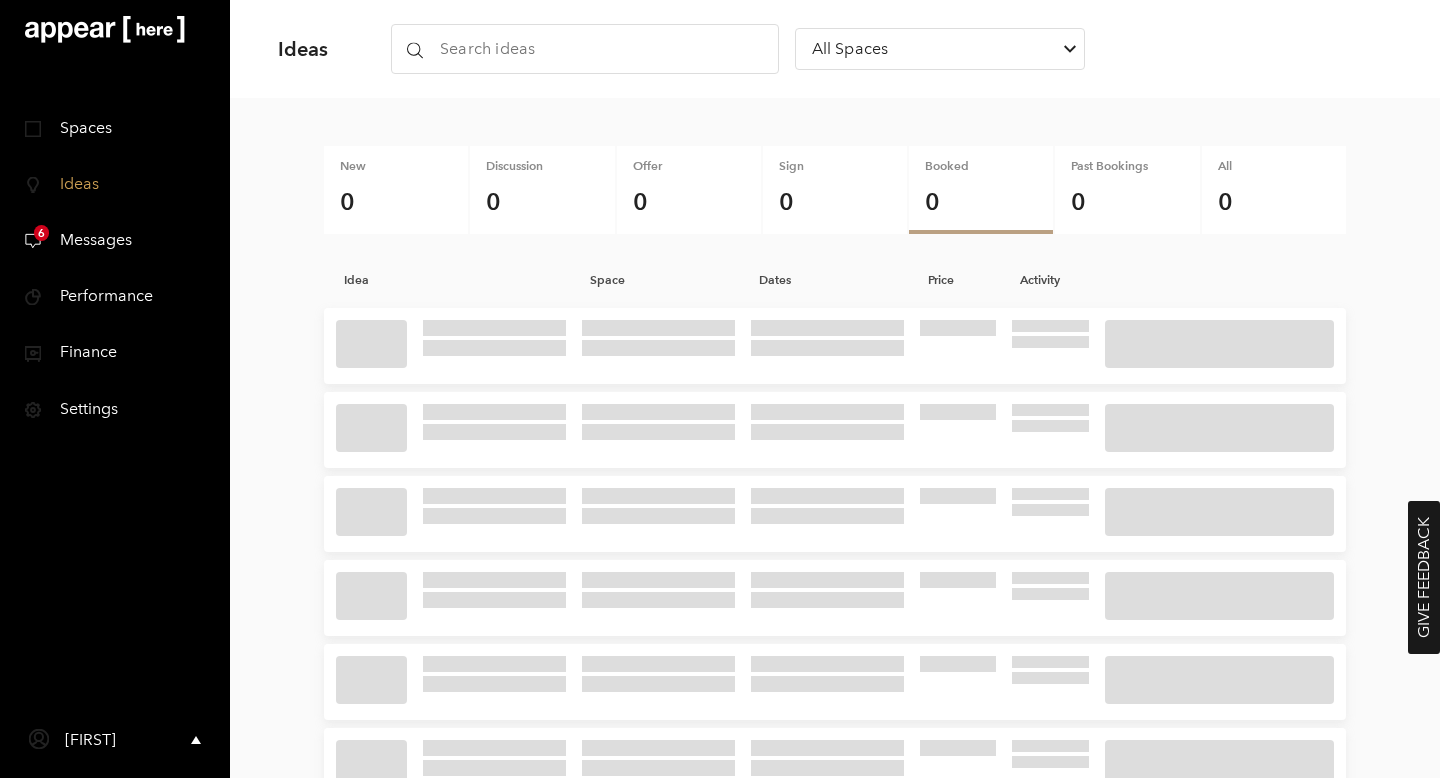 scroll, scrollTop: 0, scrollLeft: 0, axis: both 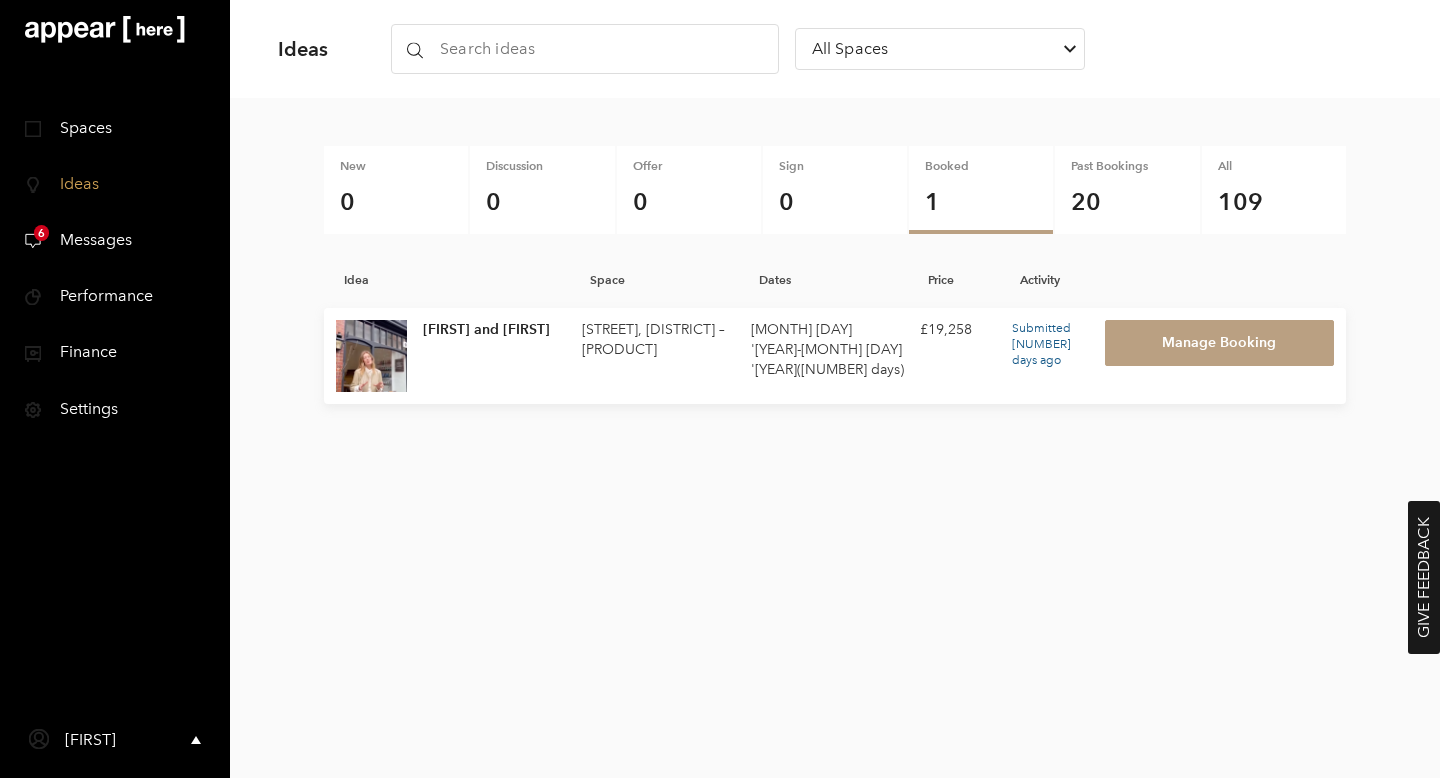 click on "[STREET], [NEIGHBORHOOD] – The Blue Retail Space" at bounding box center [658, 340] 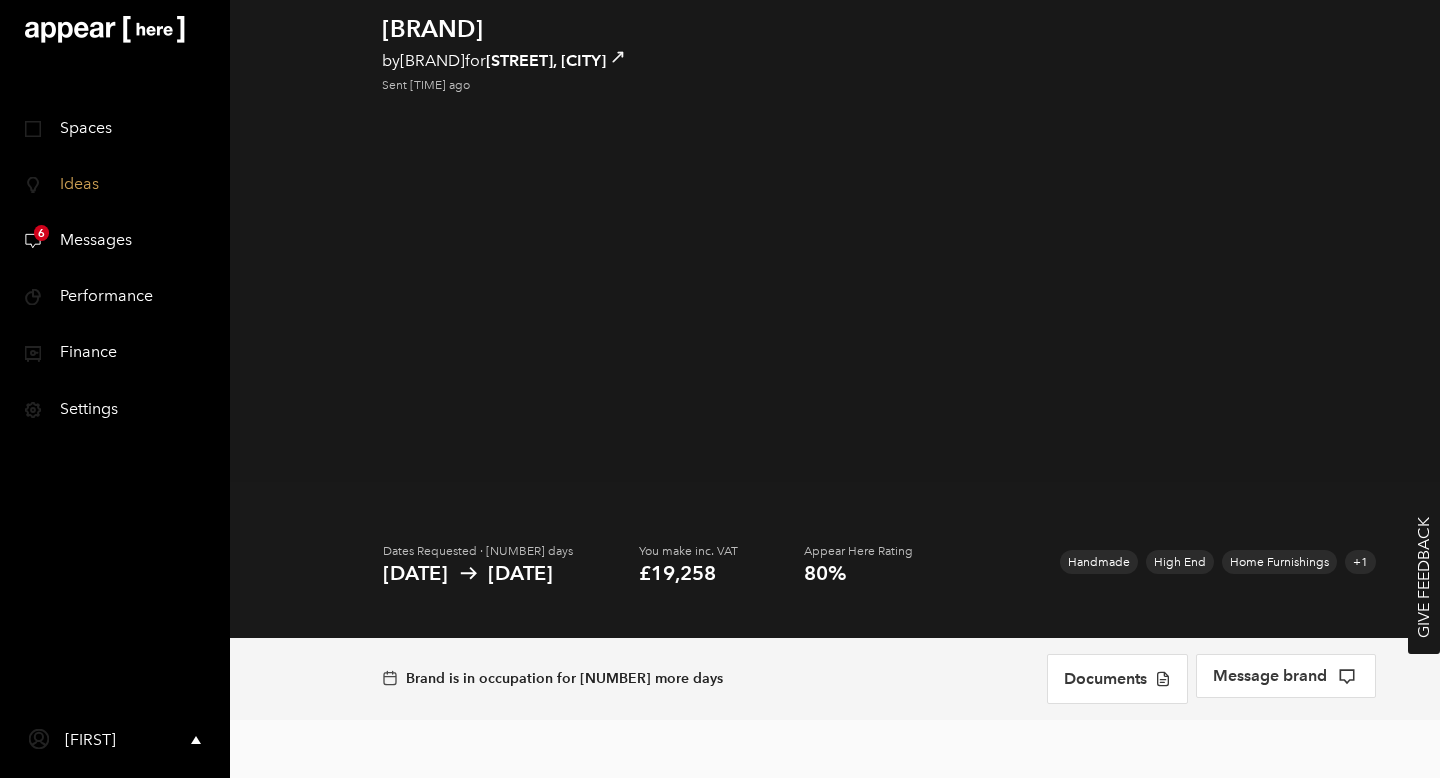 scroll, scrollTop: 0, scrollLeft: 0, axis: both 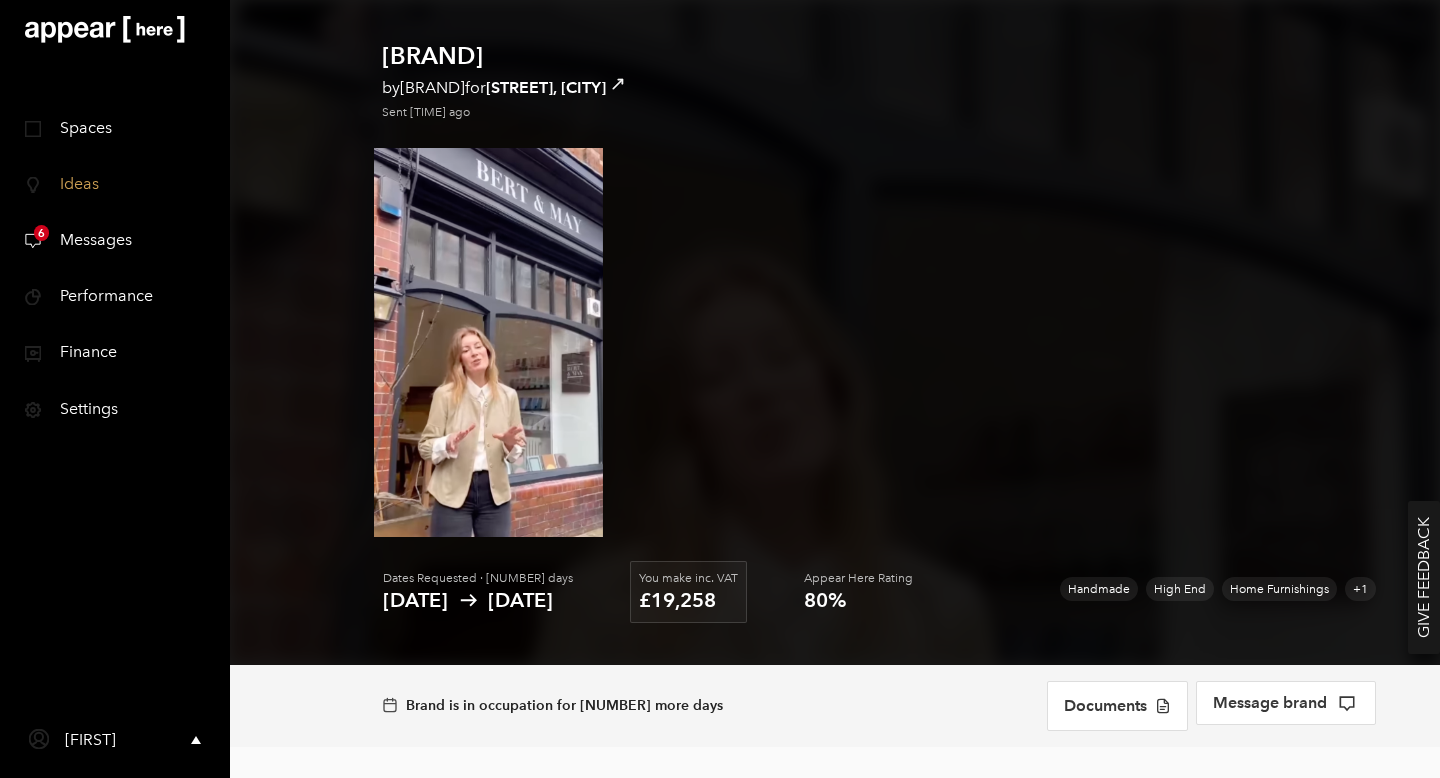 click on "£19,258" at bounding box center (688, 600) 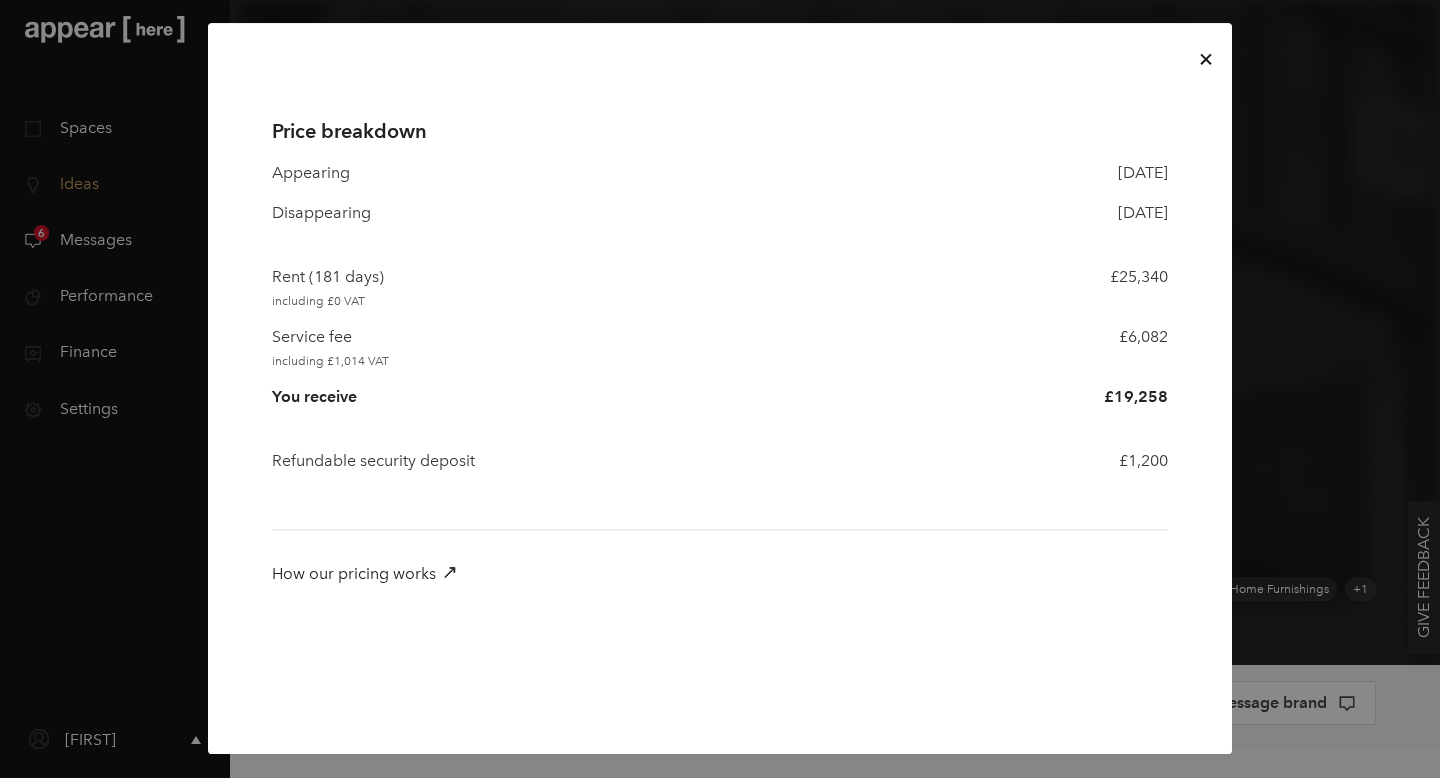 click on "How our pricing works" at bounding box center [720, 567] 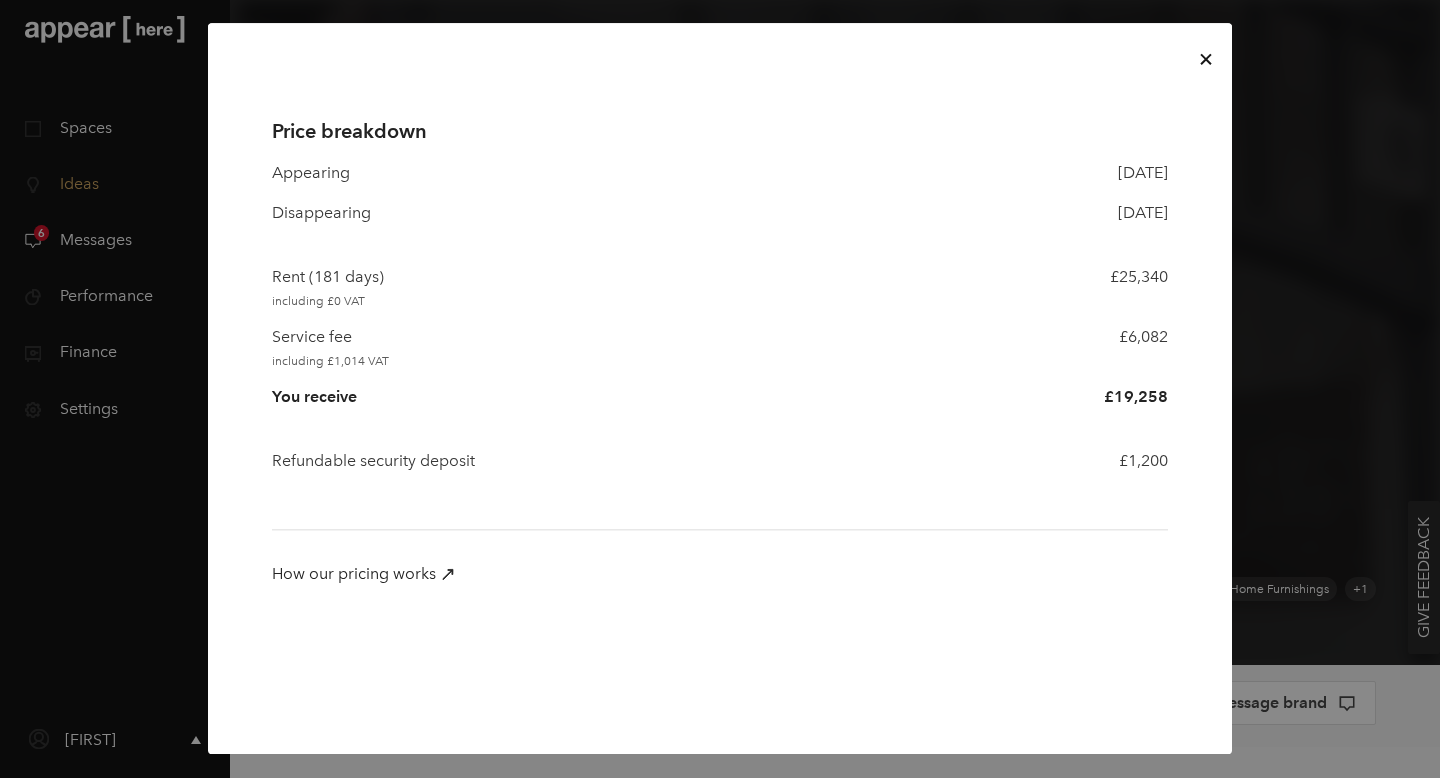 click at bounding box center (1205, 59) 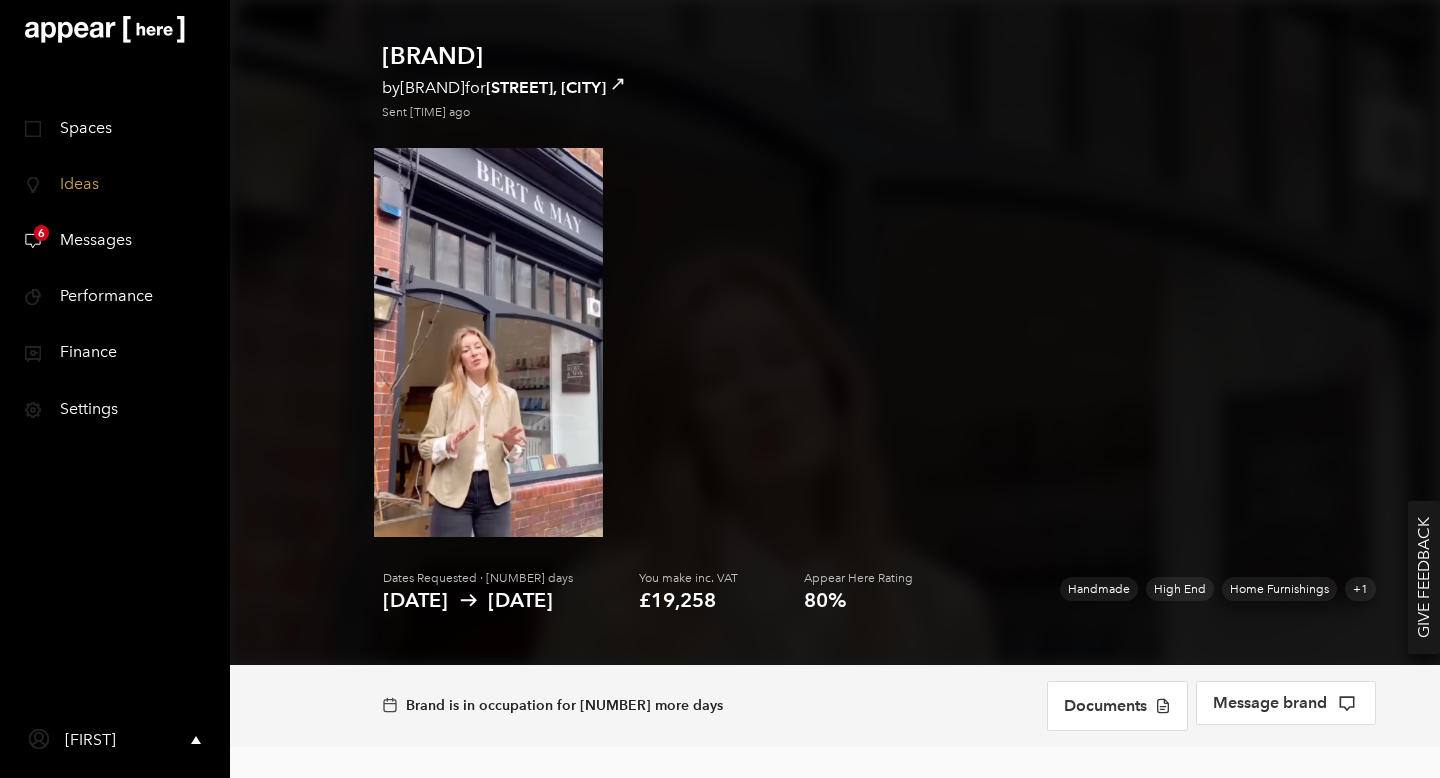 click on "Messages" at bounding box center [88, 239] 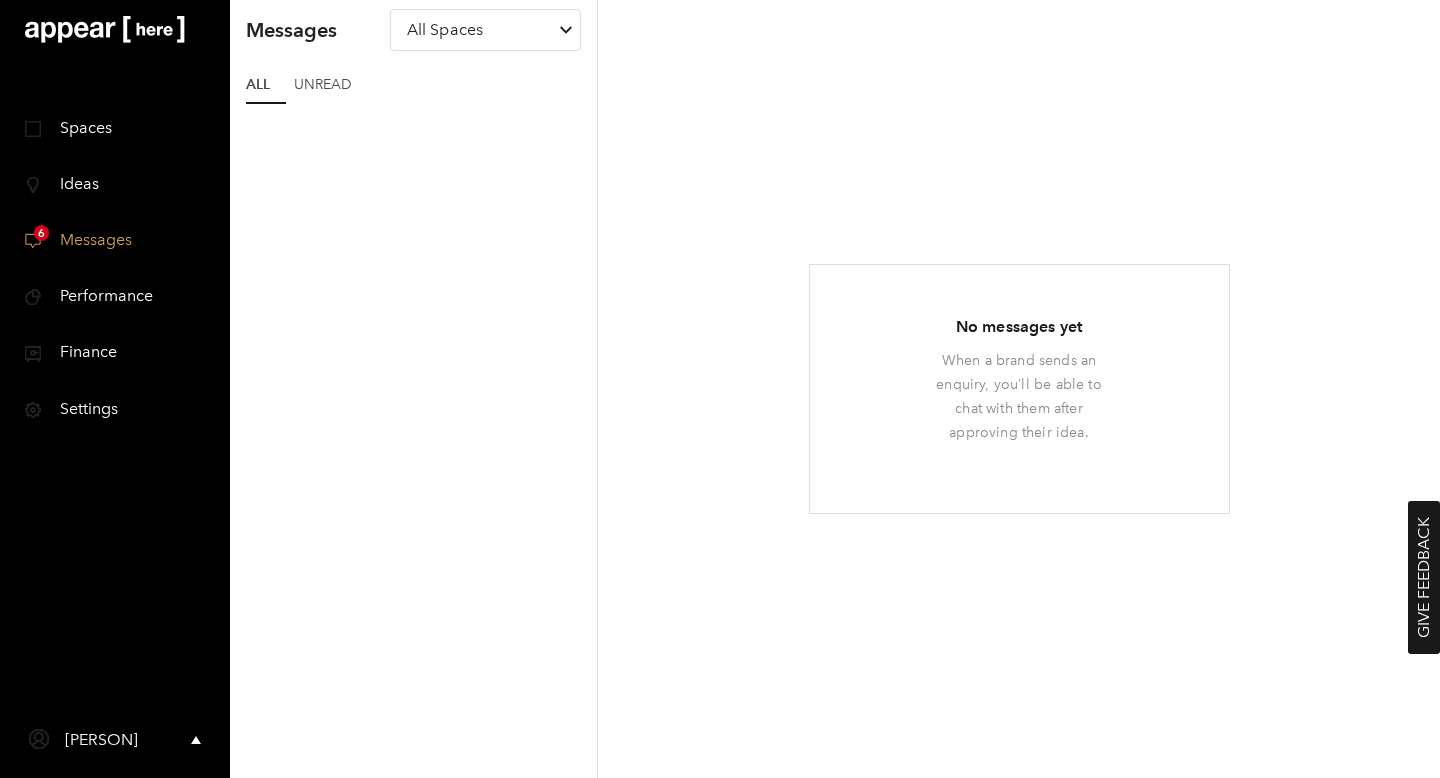 scroll, scrollTop: 0, scrollLeft: 0, axis: both 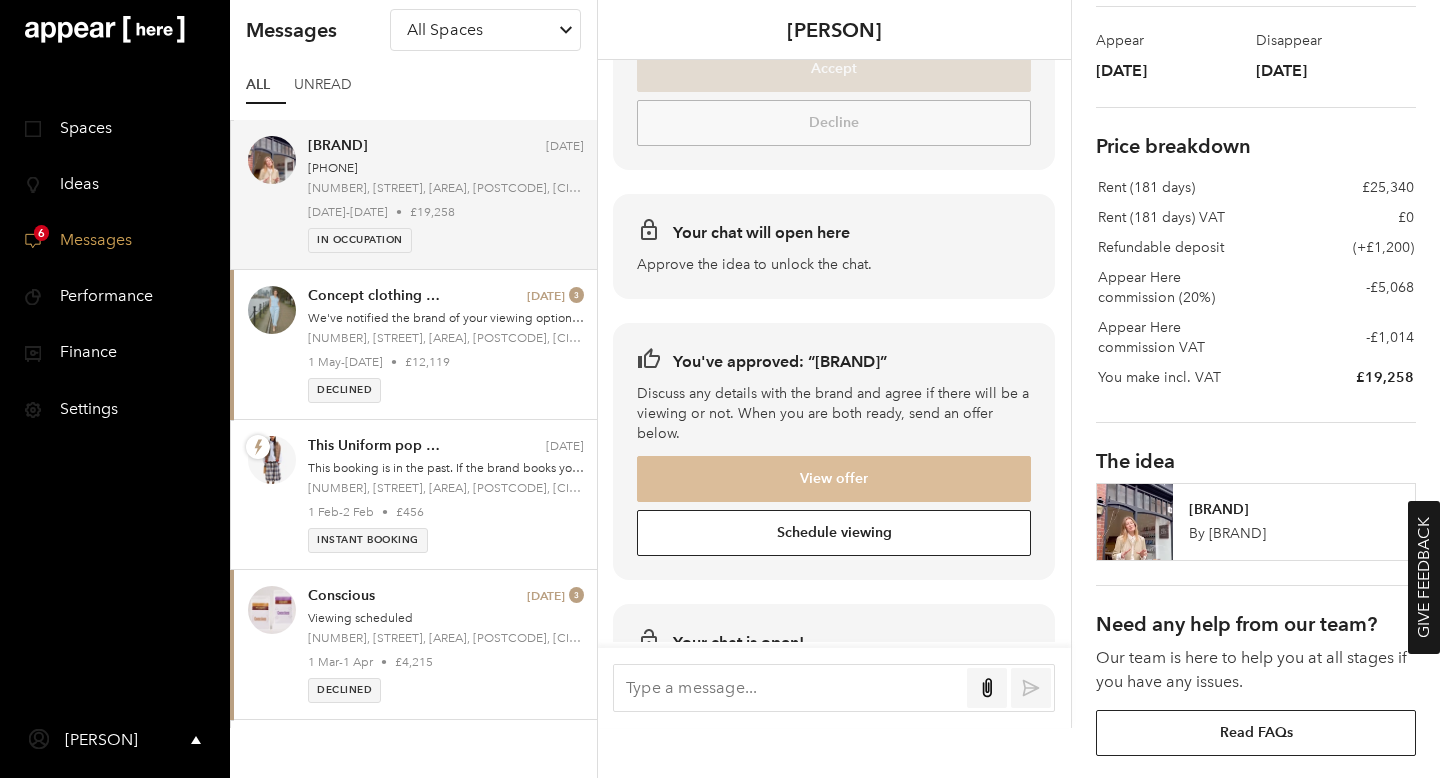 click on "View offer" at bounding box center [834, 479] 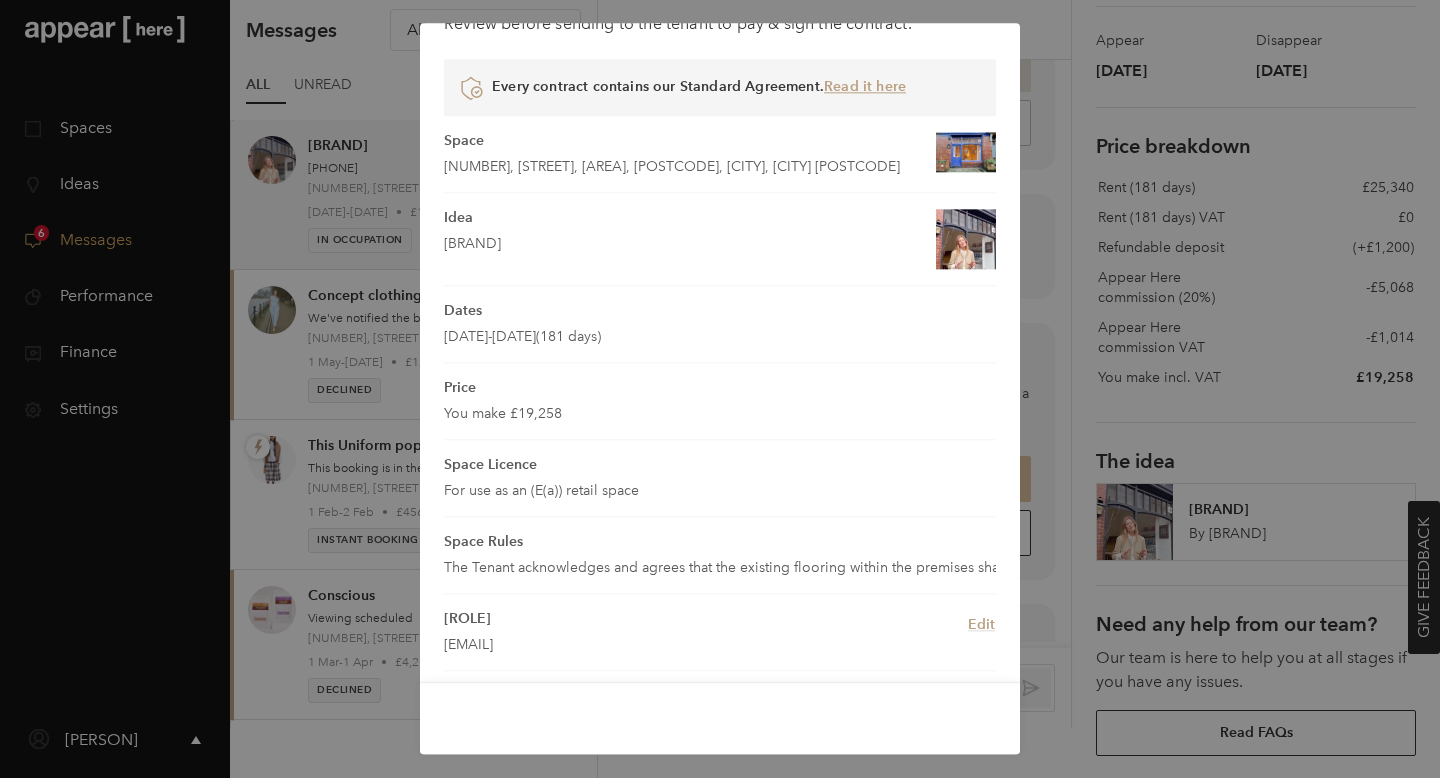 scroll, scrollTop: 0, scrollLeft: 0, axis: both 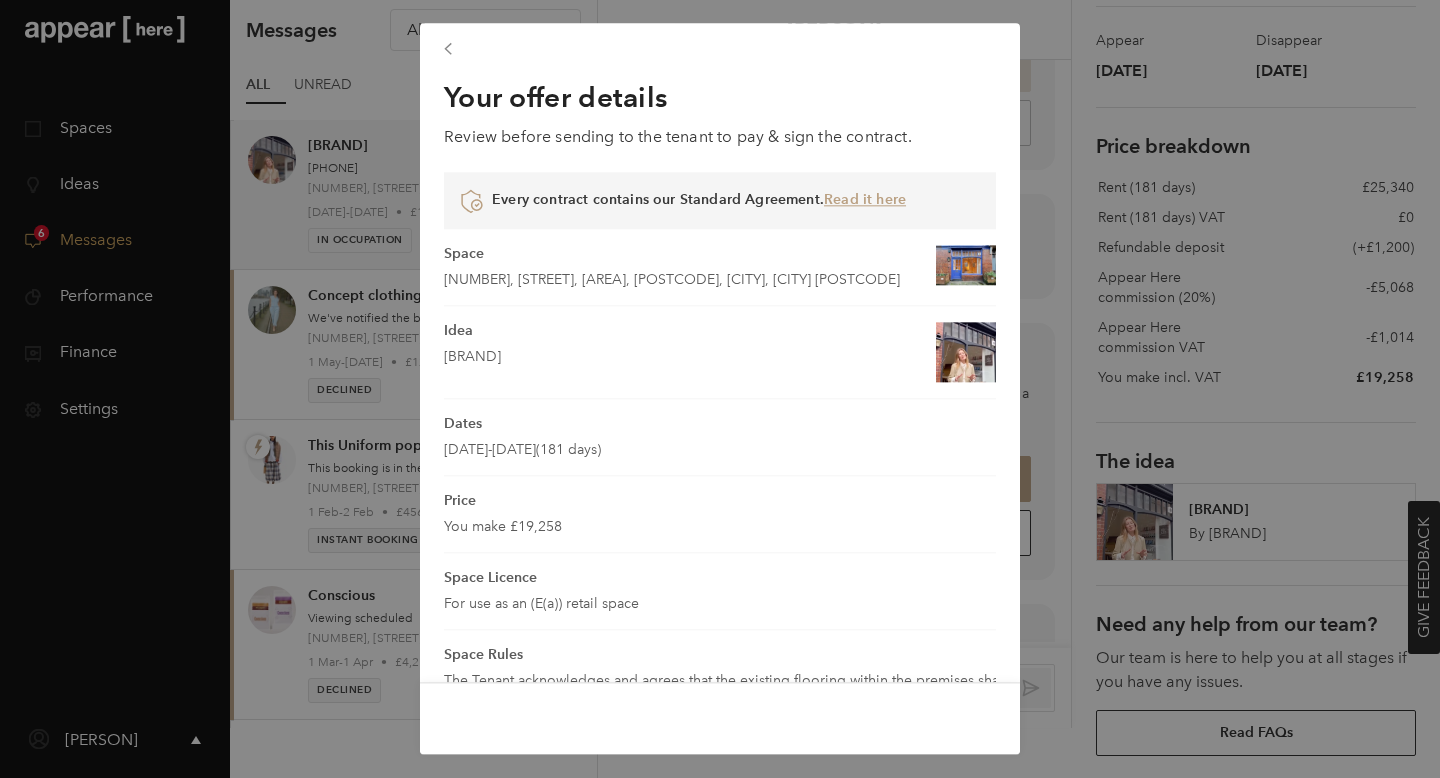 click at bounding box center [448, 48] 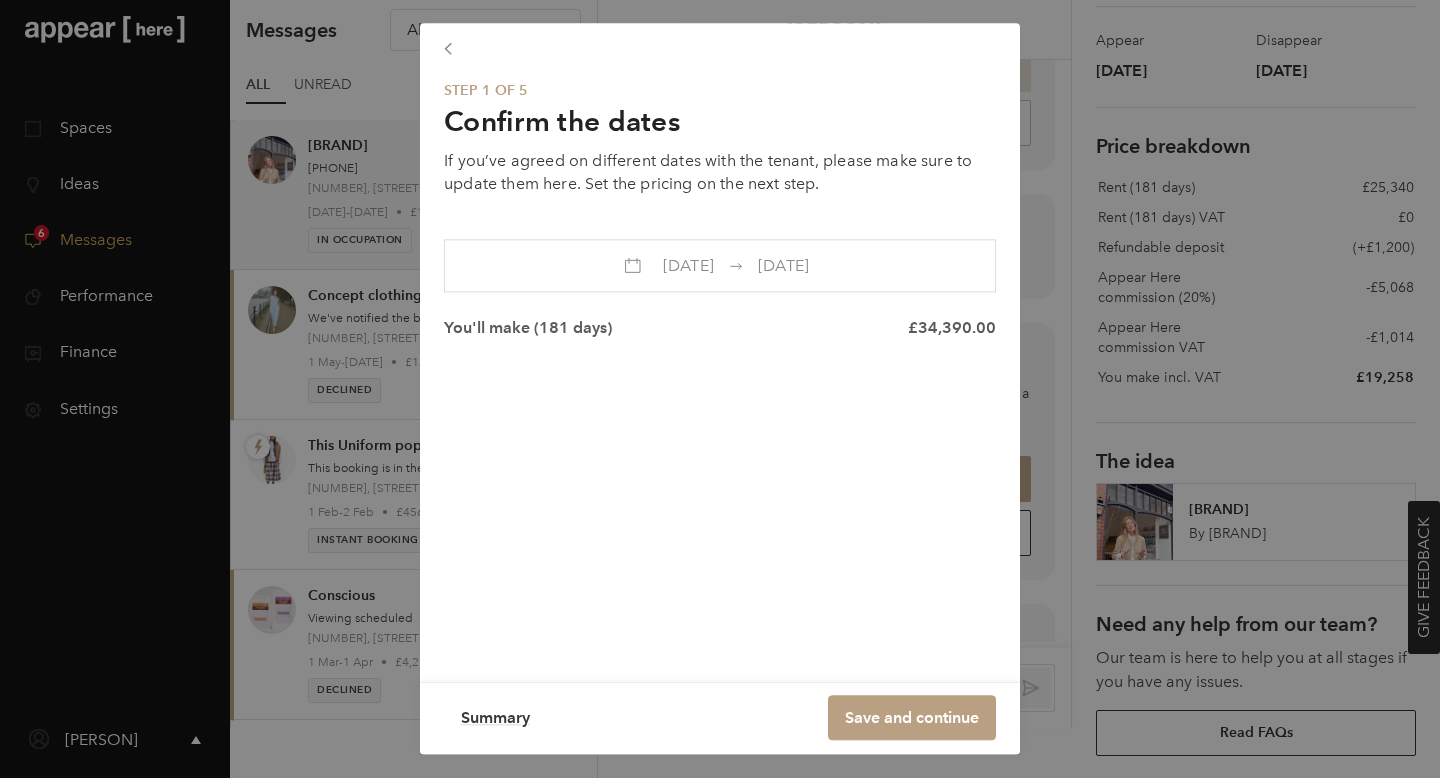 click on "Step 1 of 5 Confirm the dates If you’ve agreed on different dates with the tenant, please make sure to update them here. Set the pricing on the next step. 17 Feb 16 Aug You'll make (181 days) £34,390.00 Summary Save and continue" at bounding box center (720, 389) 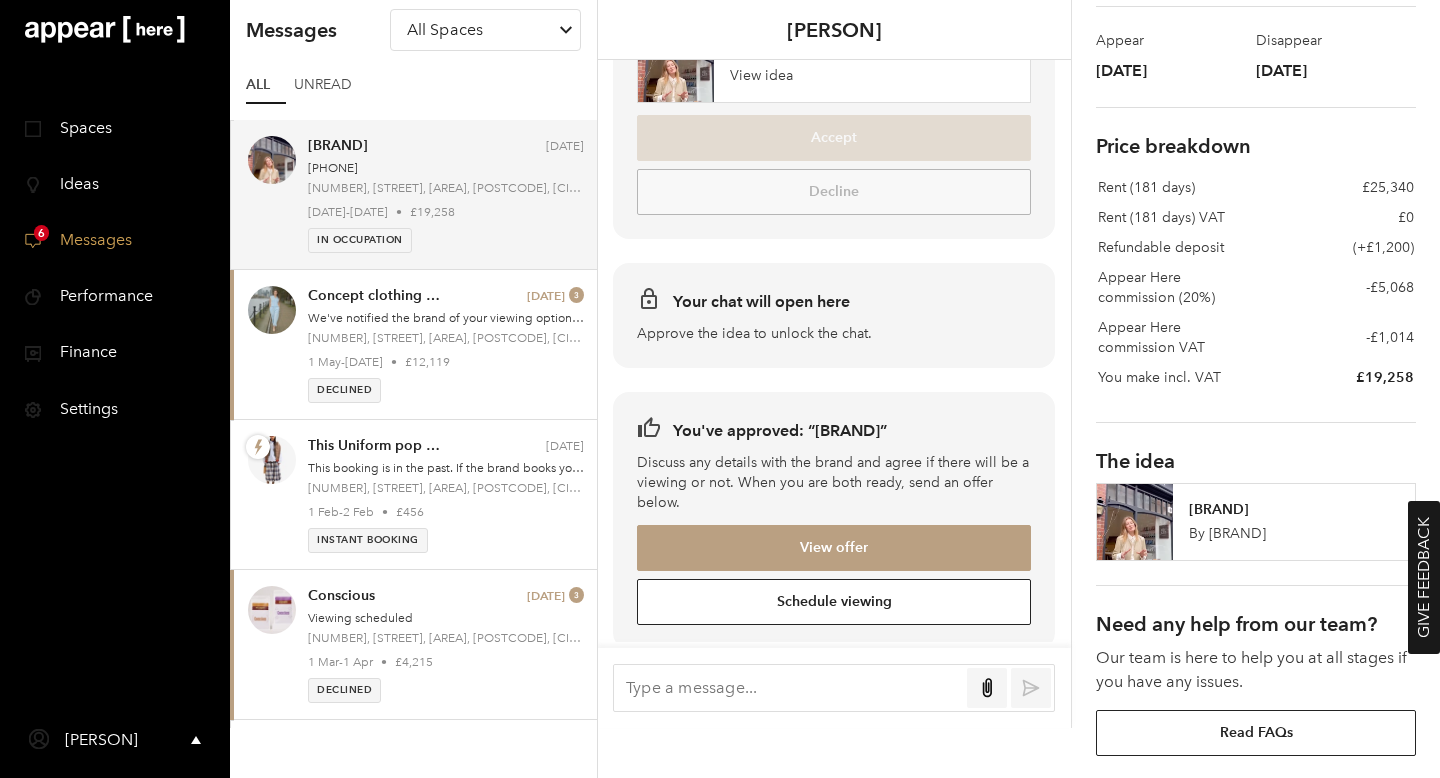 scroll, scrollTop: 0, scrollLeft: 0, axis: both 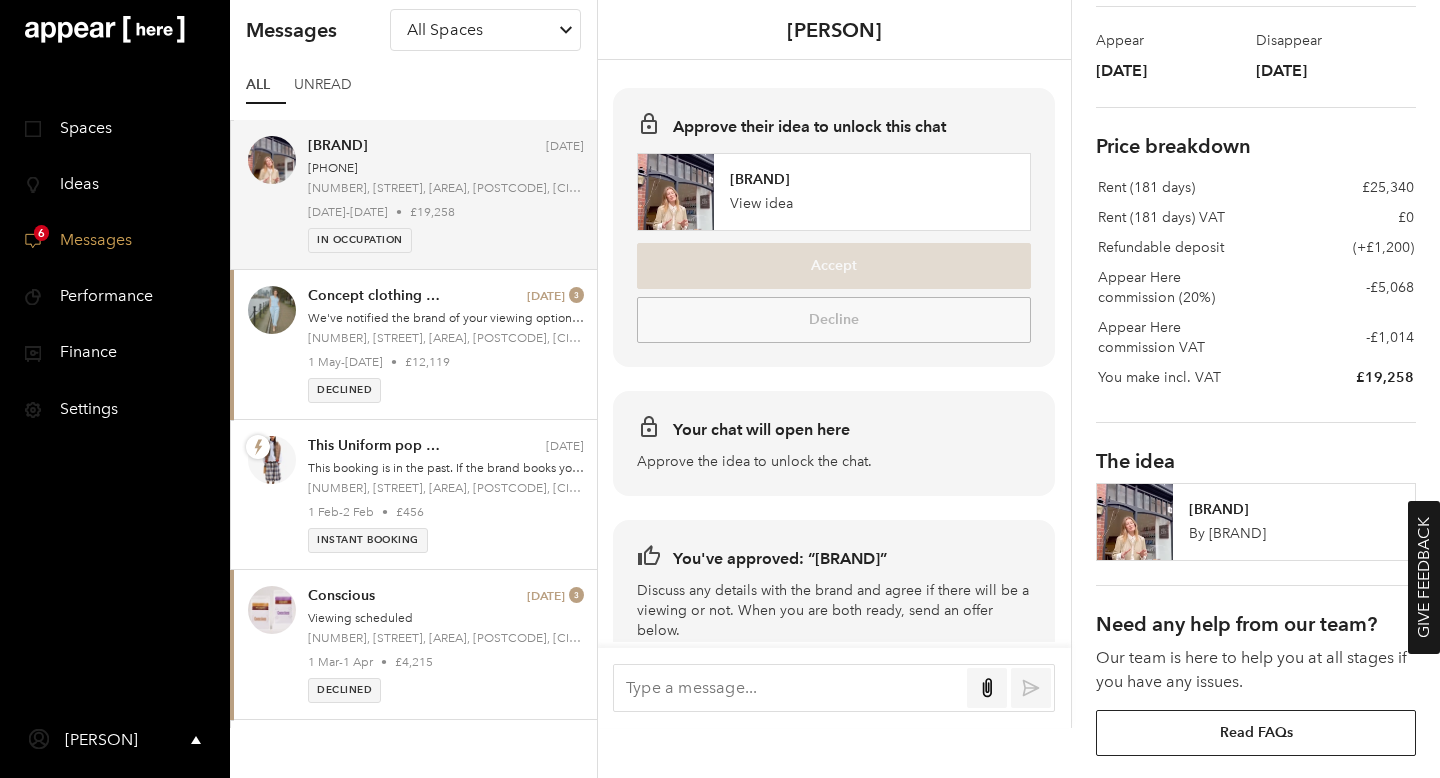 click on "icon-spaces
Spaces" at bounding box center (115, 128) 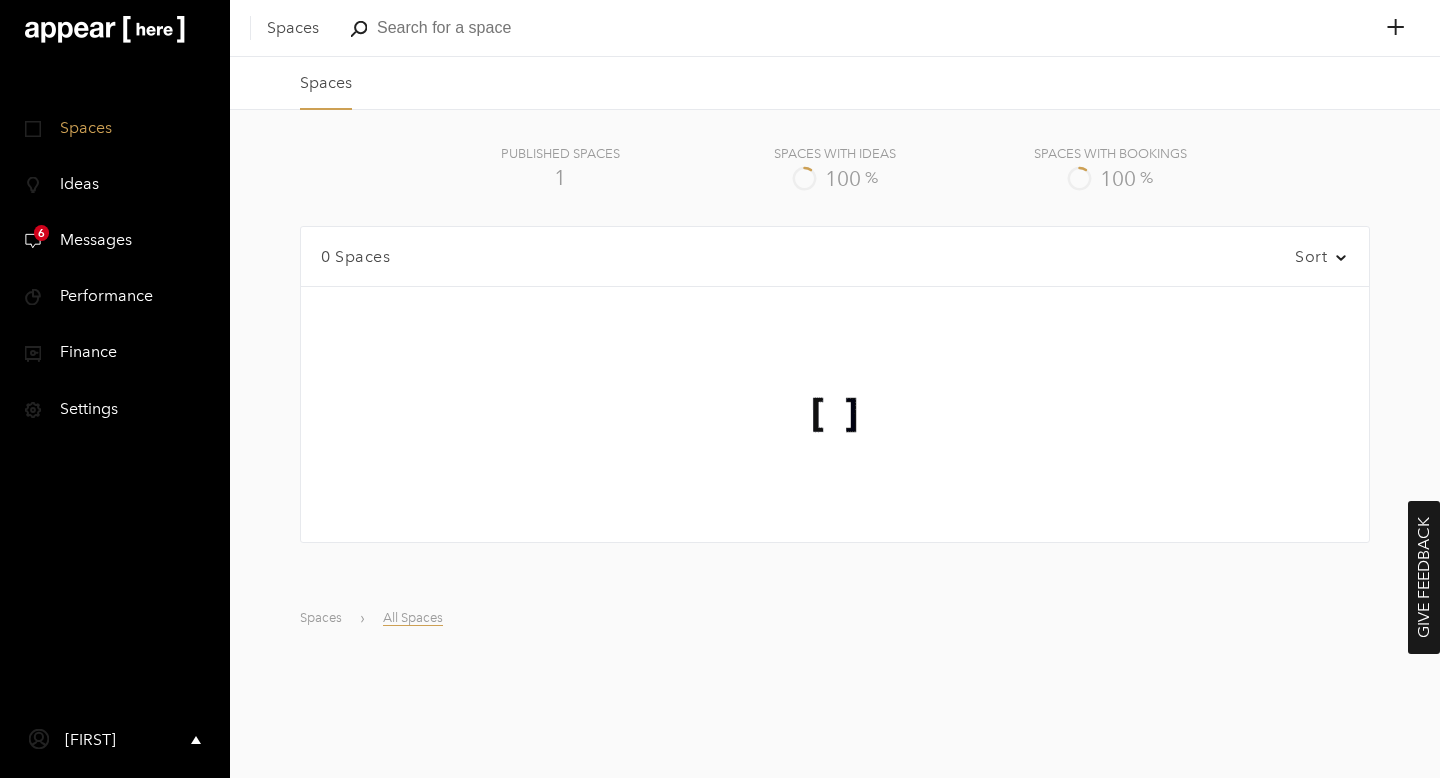scroll, scrollTop: 0, scrollLeft: 0, axis: both 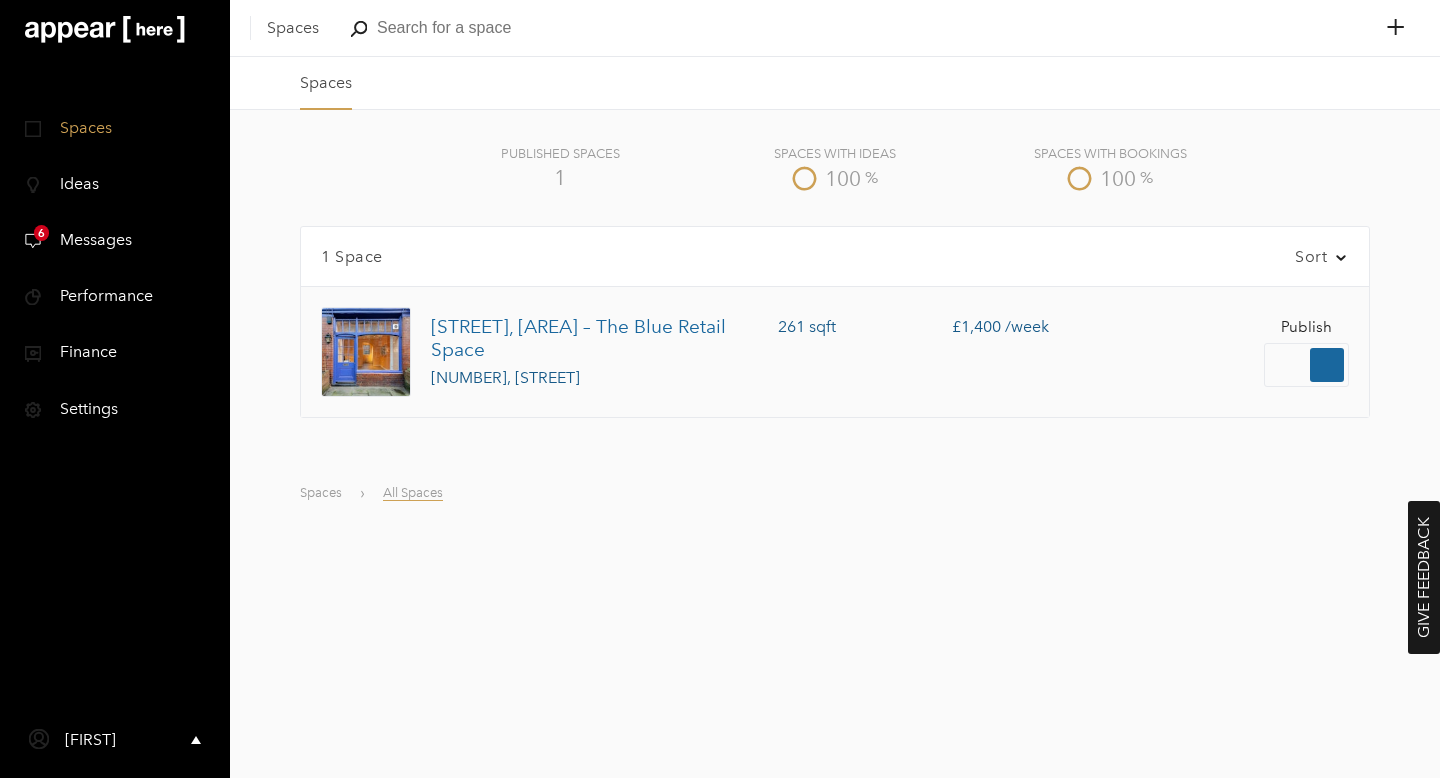 click on "£1,400 /week" at bounding box center [1093, 326] 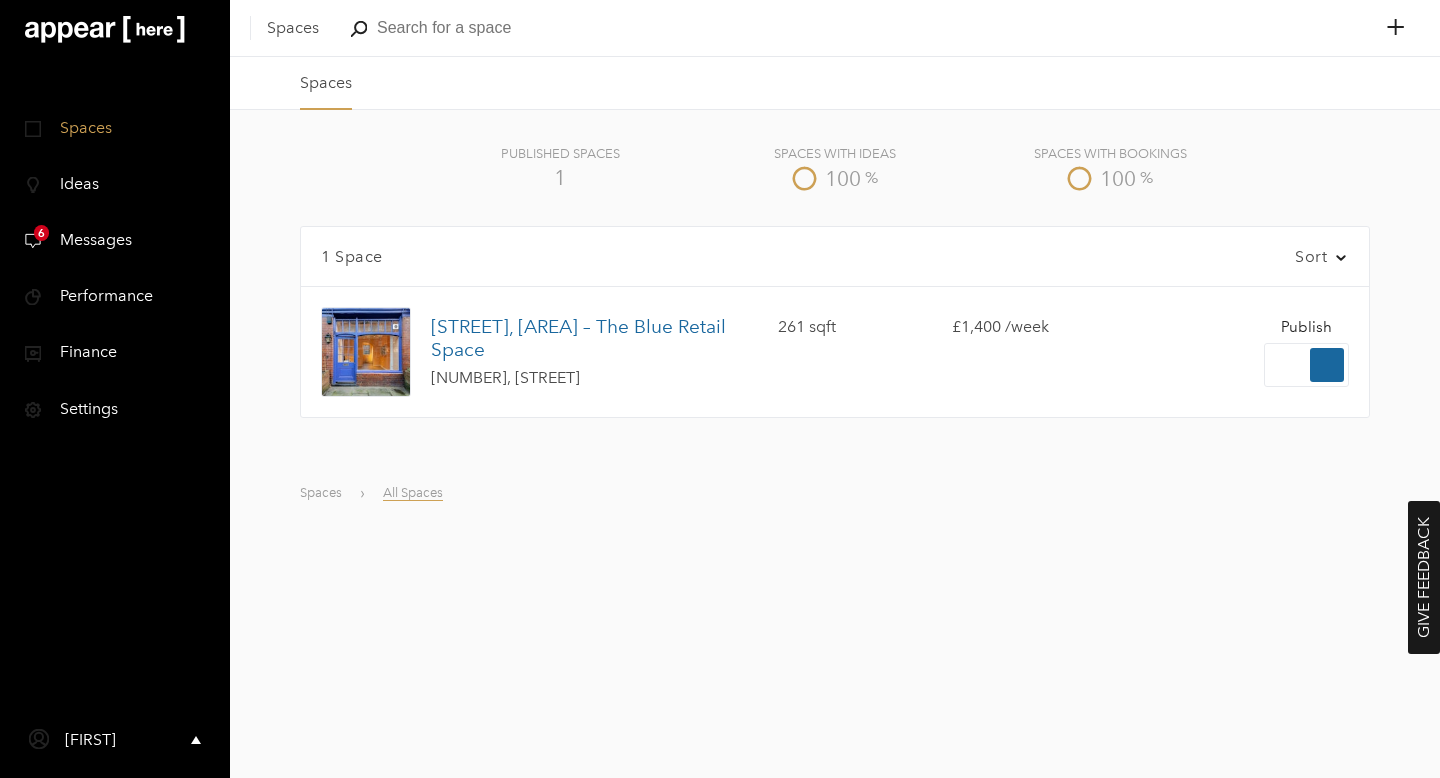 click on "icon-search" at bounding box center (477, 28) 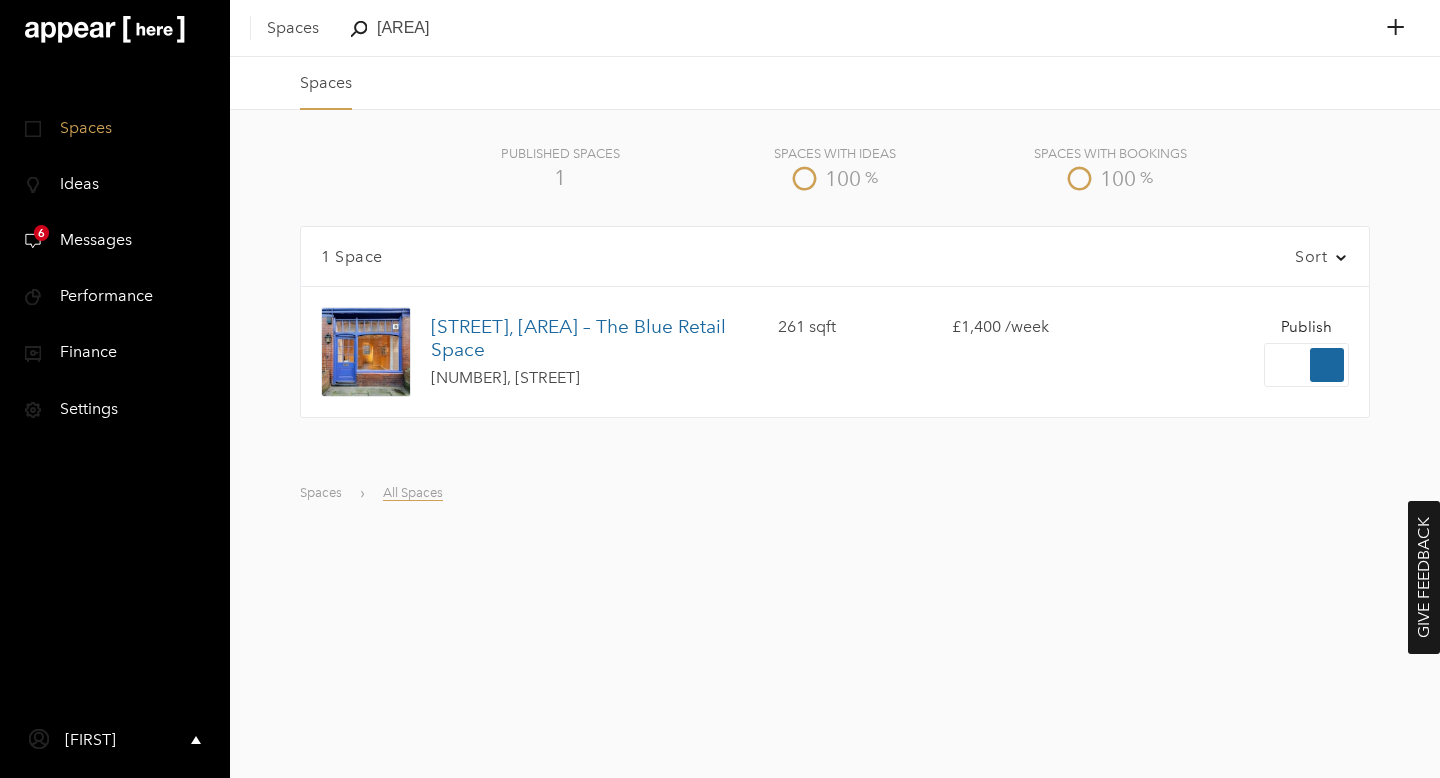 type on "shoreditch" 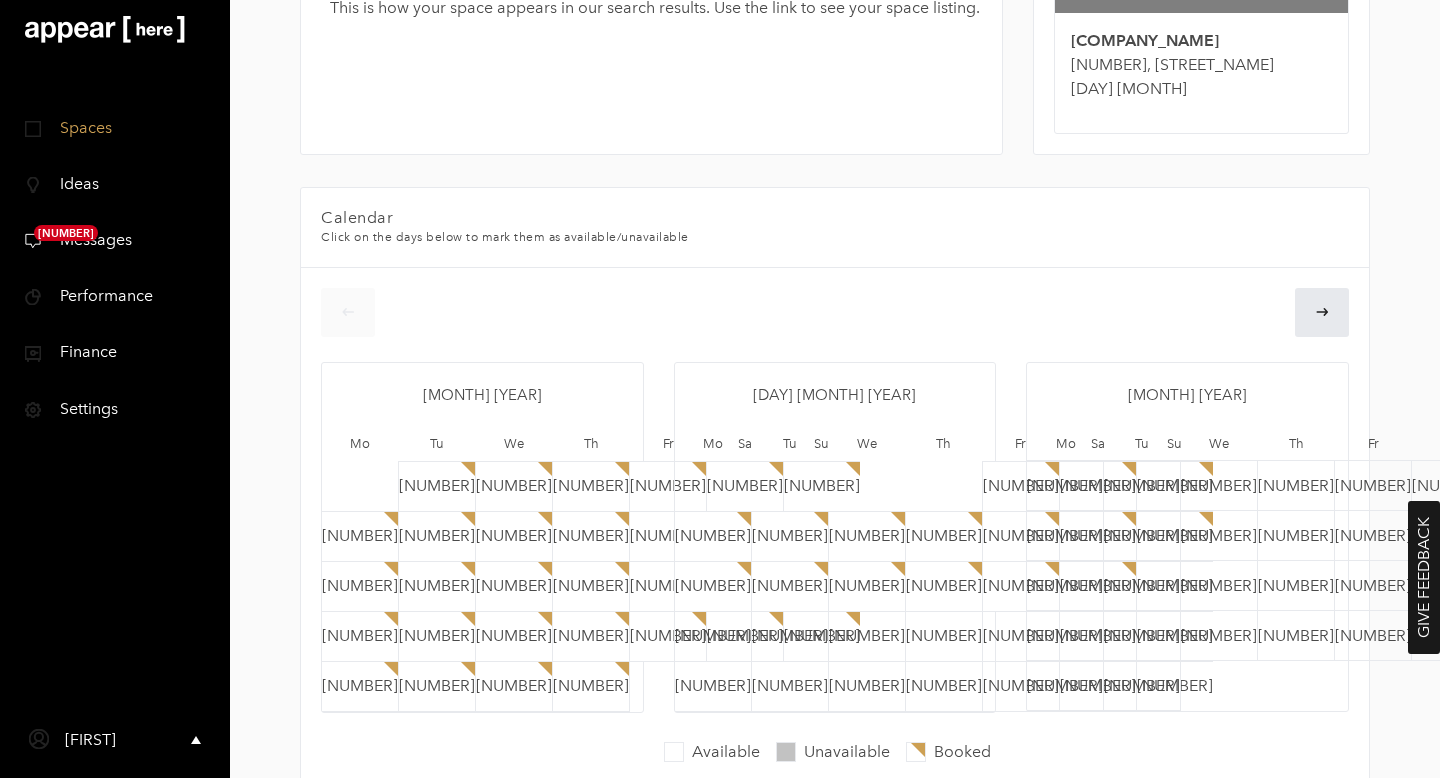 scroll, scrollTop: 0, scrollLeft: 0, axis: both 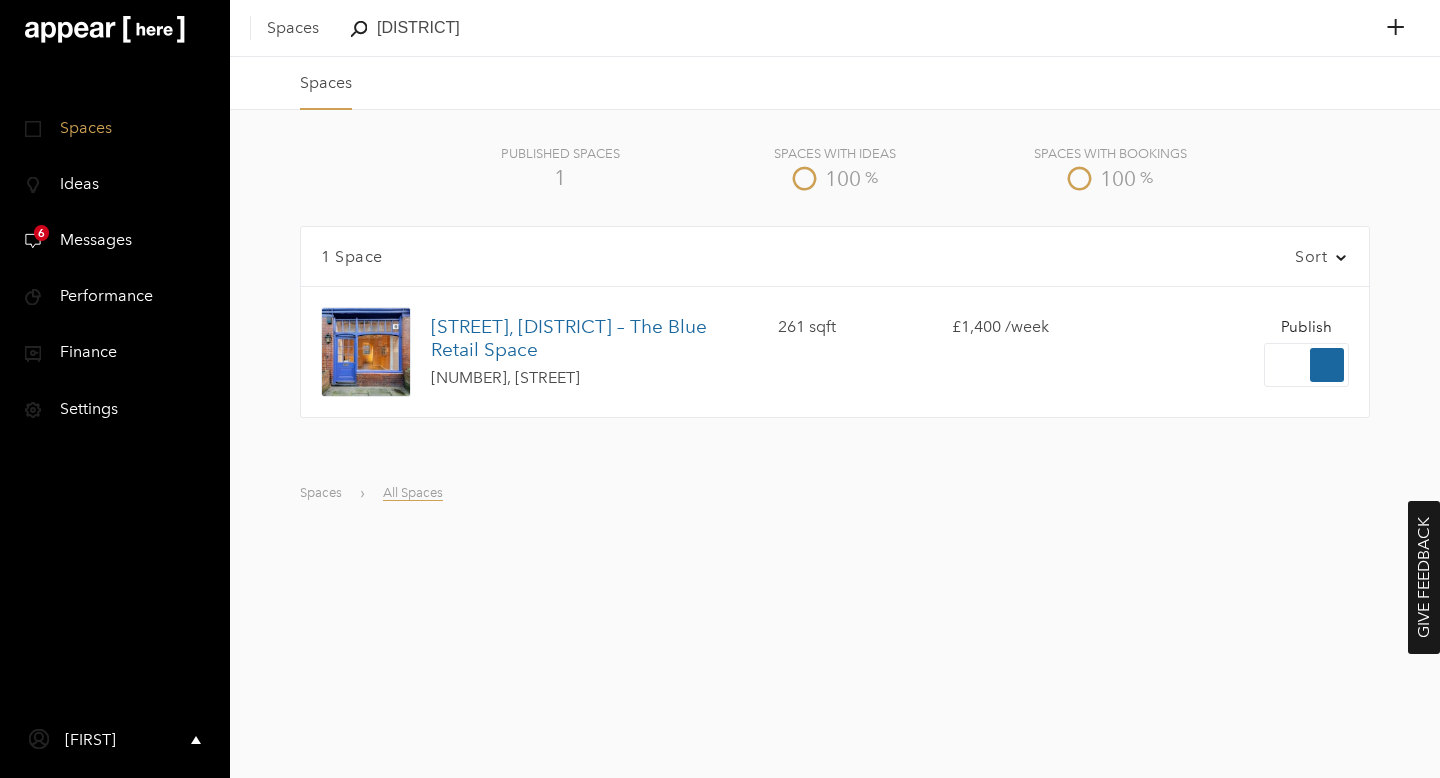click on "All Spaces" at bounding box center (413, 493) 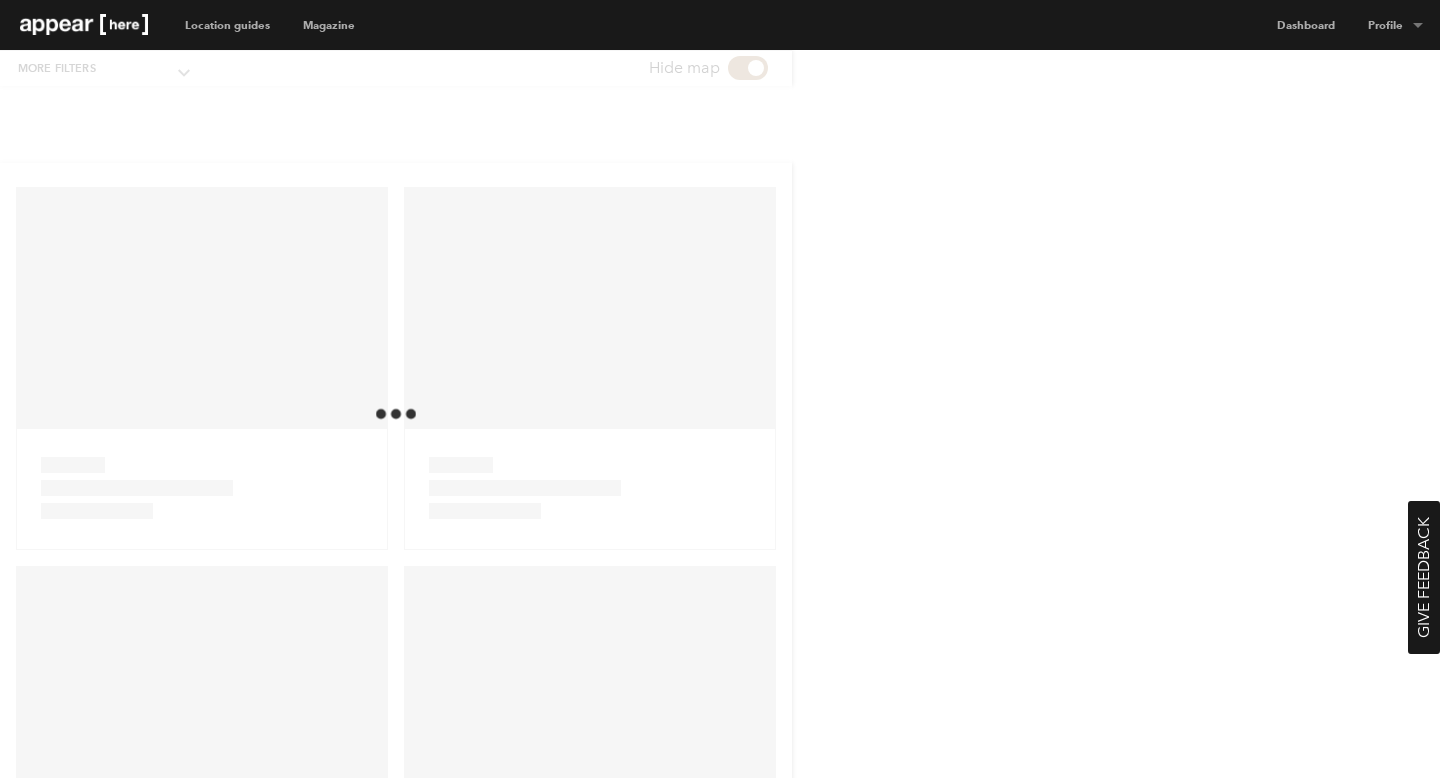 scroll, scrollTop: 0, scrollLeft: 0, axis: both 